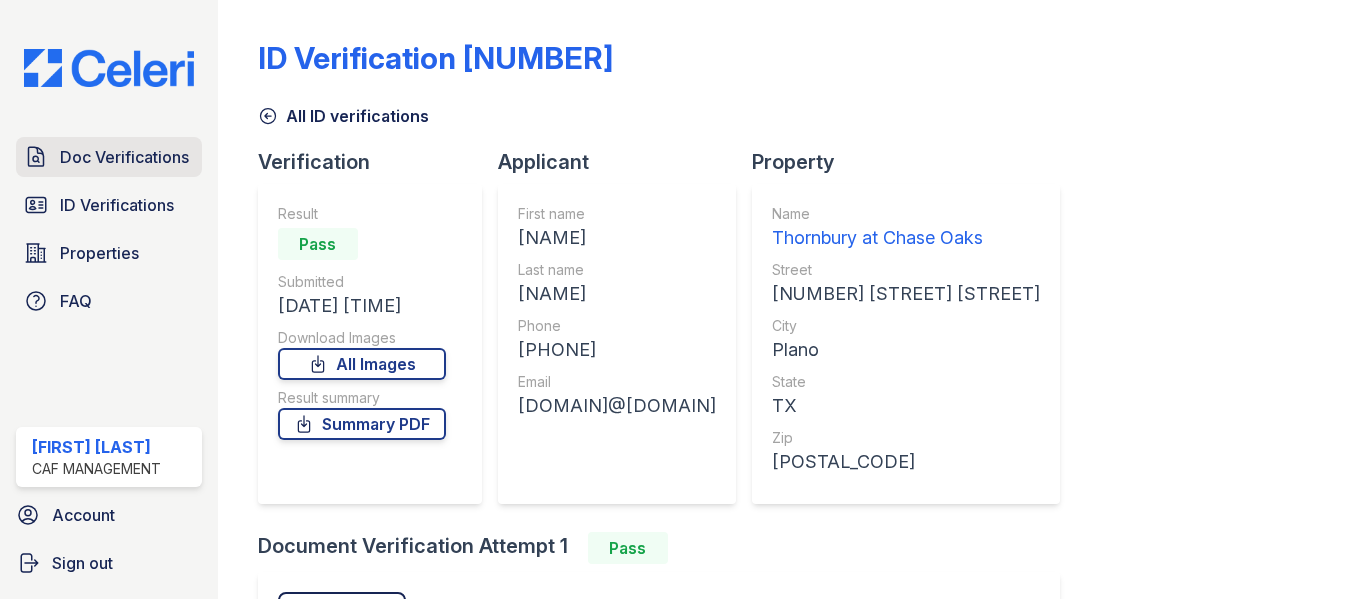 scroll, scrollTop: 0, scrollLeft: 0, axis: both 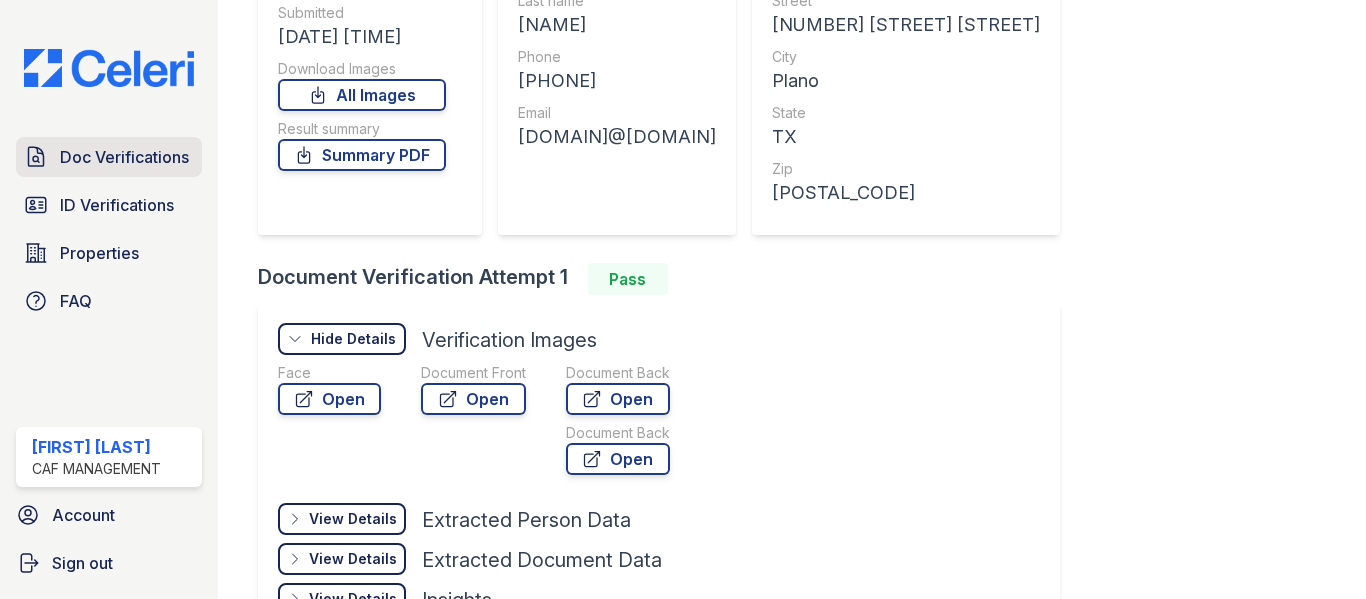 click on "Doc Verifications" at bounding box center (124, 157) 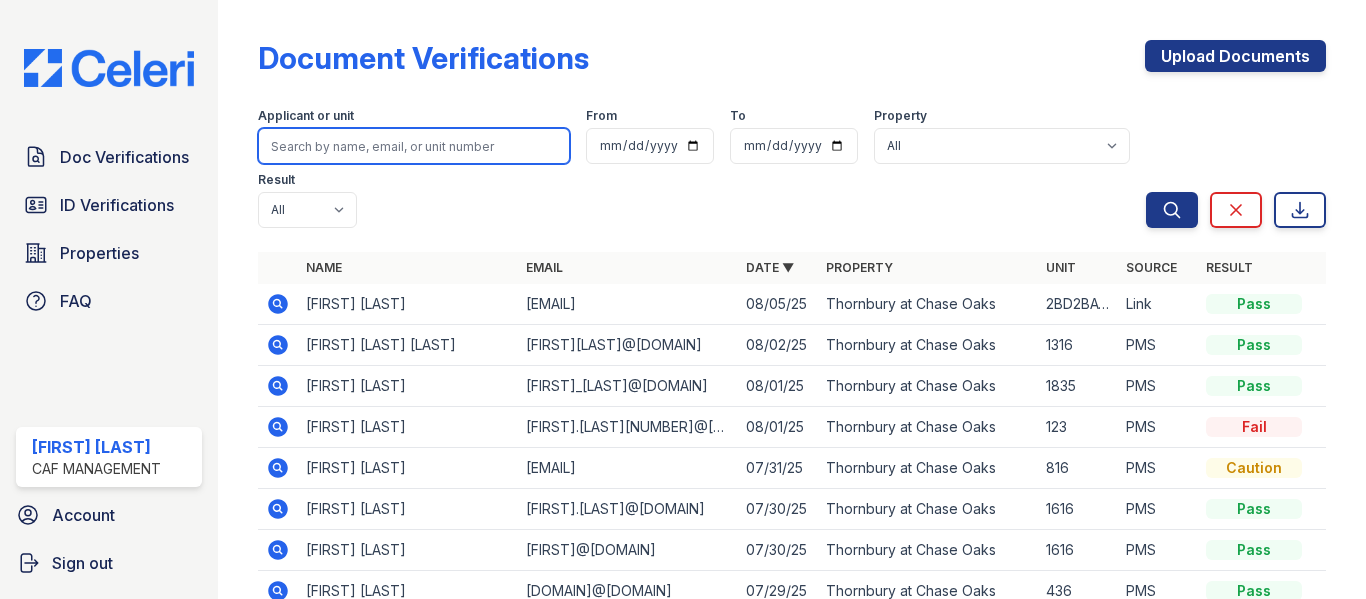 click at bounding box center (414, 146) 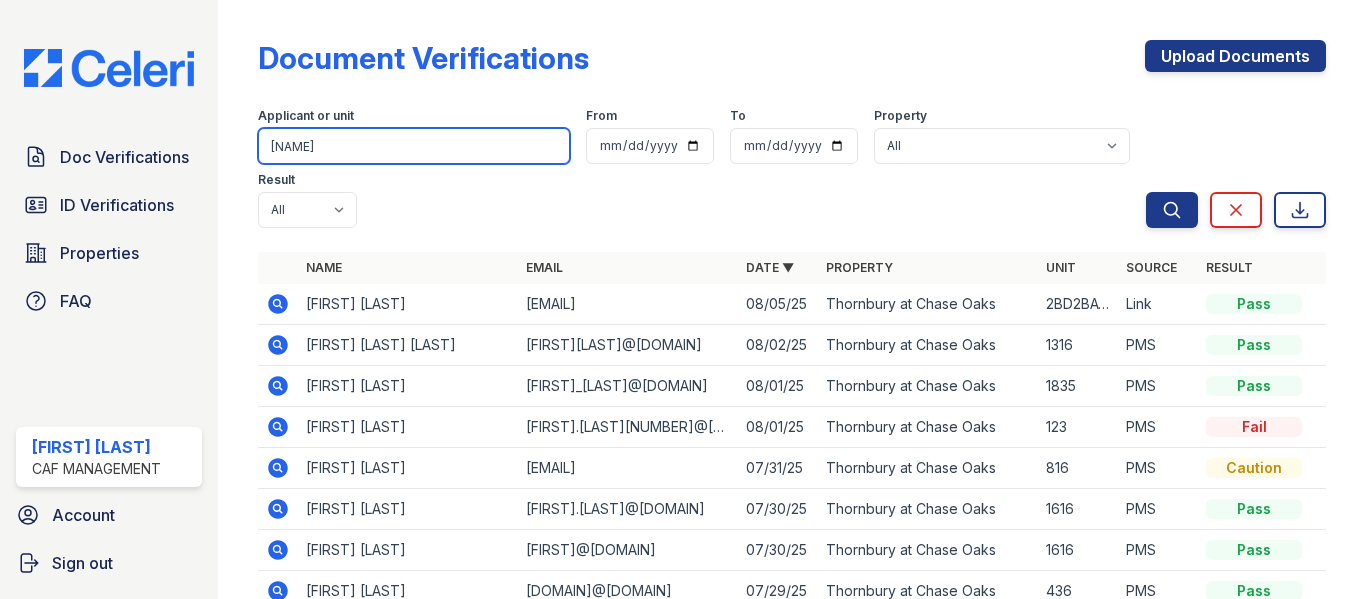 type on "[NAME]" 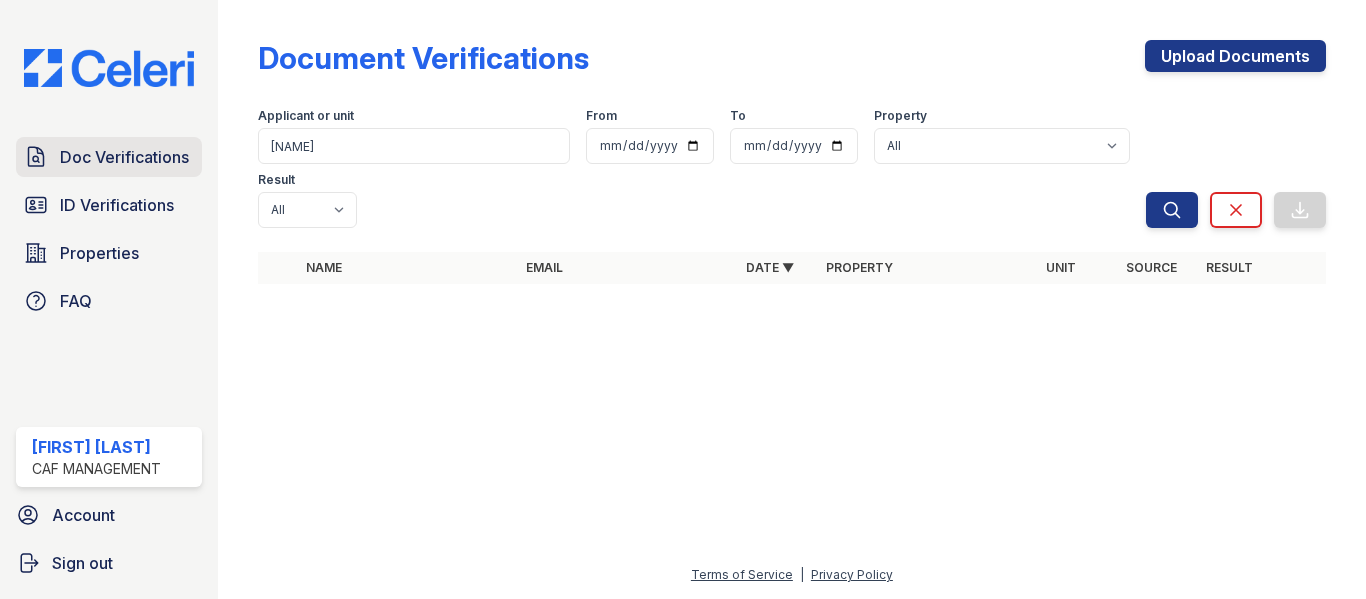 click on "Doc Verifications" at bounding box center [124, 157] 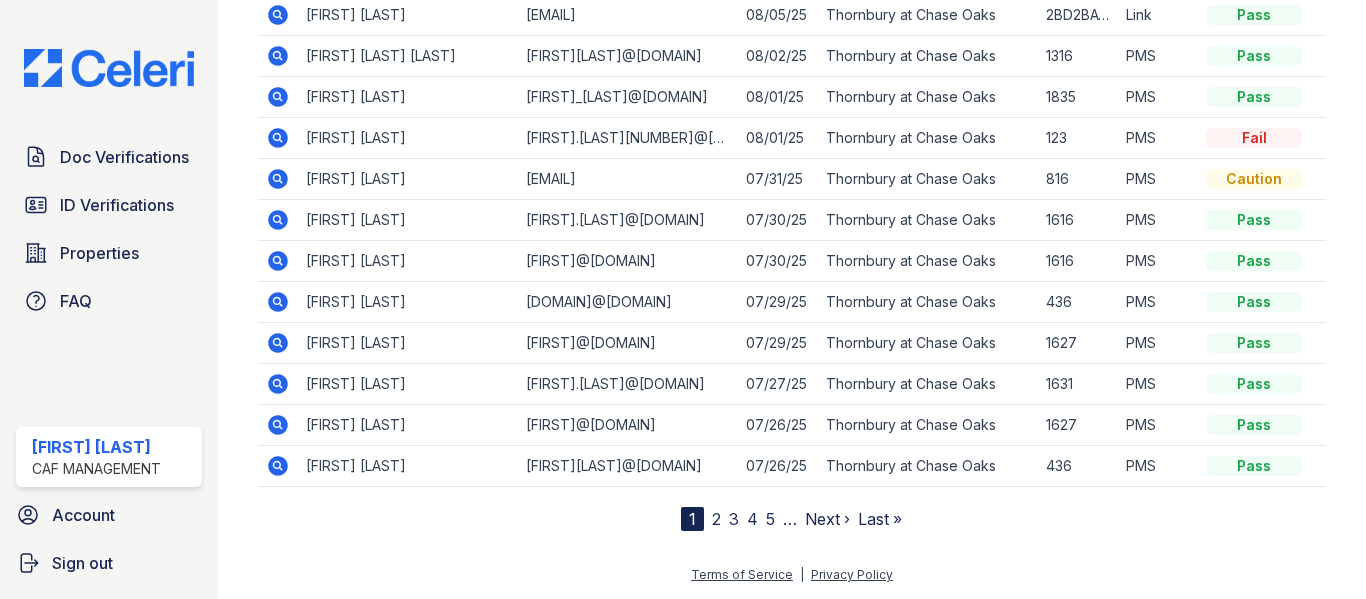 scroll, scrollTop: 0, scrollLeft: 0, axis: both 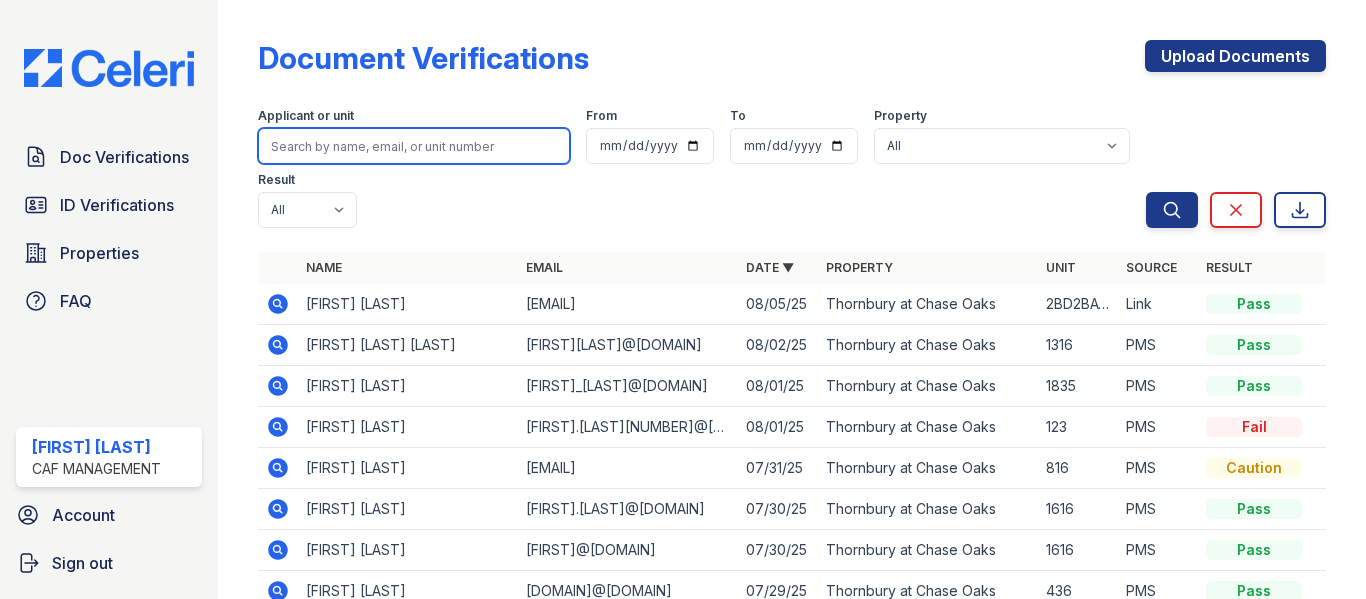 drag, startPoint x: 394, startPoint y: 140, endPoint x: 387, endPoint y: 151, distance: 13.038404 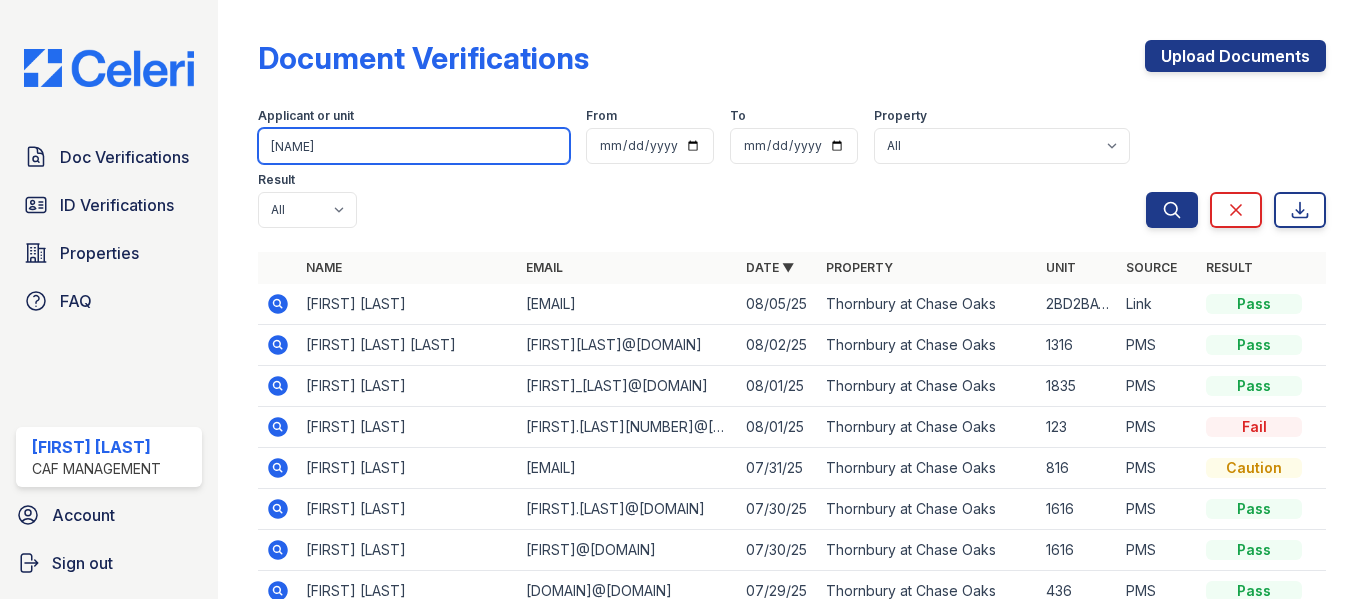 type on "escobar" 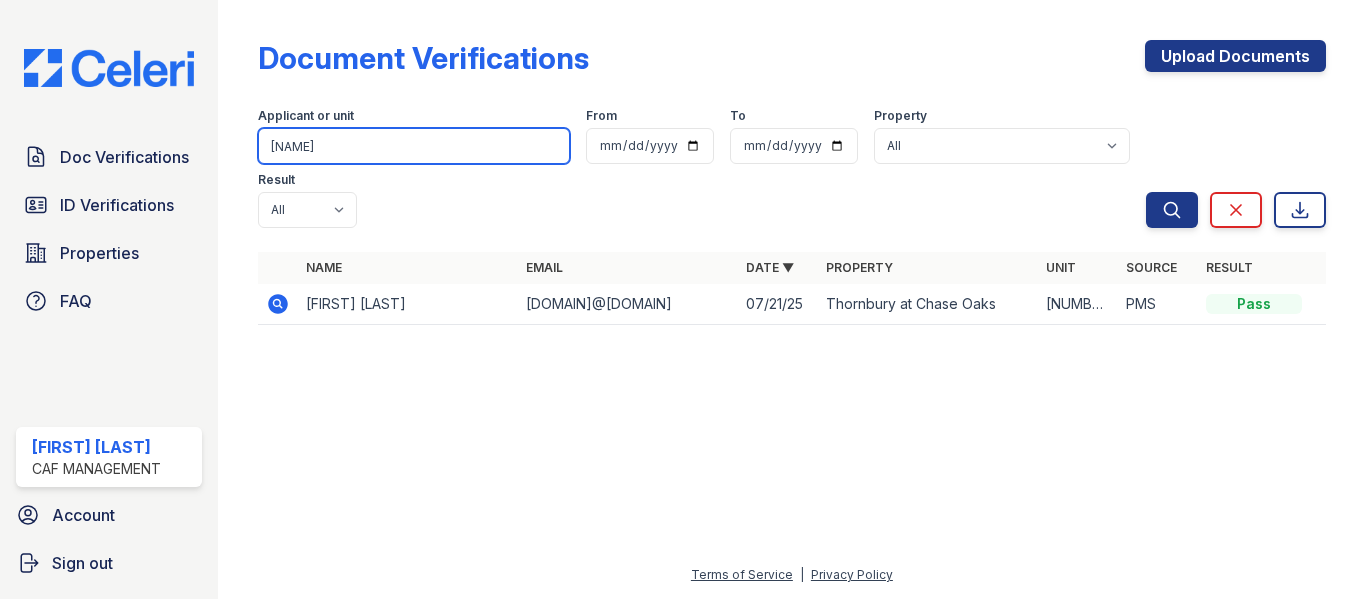 click on "escobar" at bounding box center [414, 146] 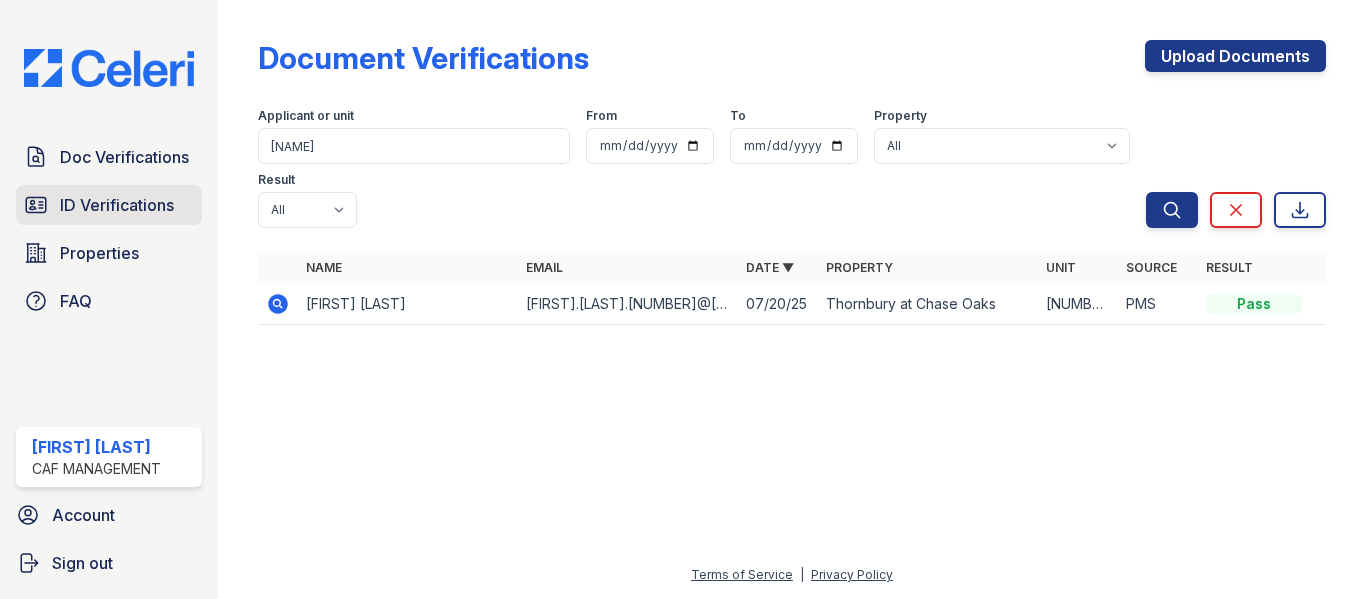click on "ID Verifications" at bounding box center [109, 205] 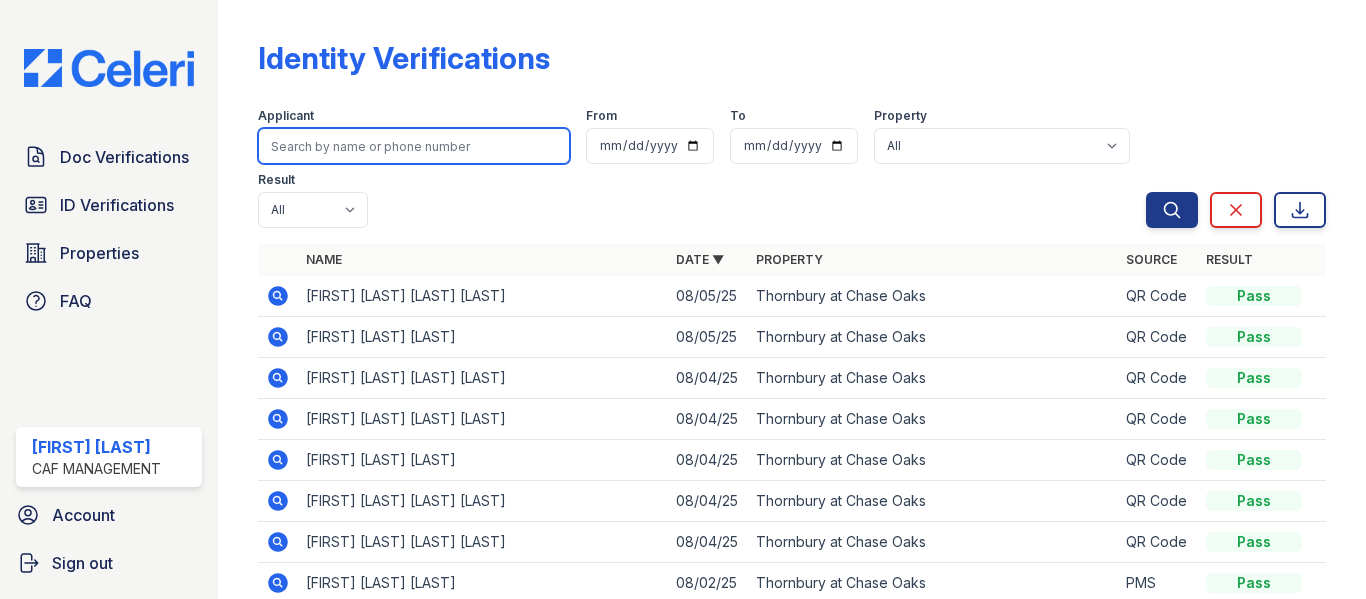 drag, startPoint x: 402, startPoint y: 143, endPoint x: 392, endPoint y: 151, distance: 12.806249 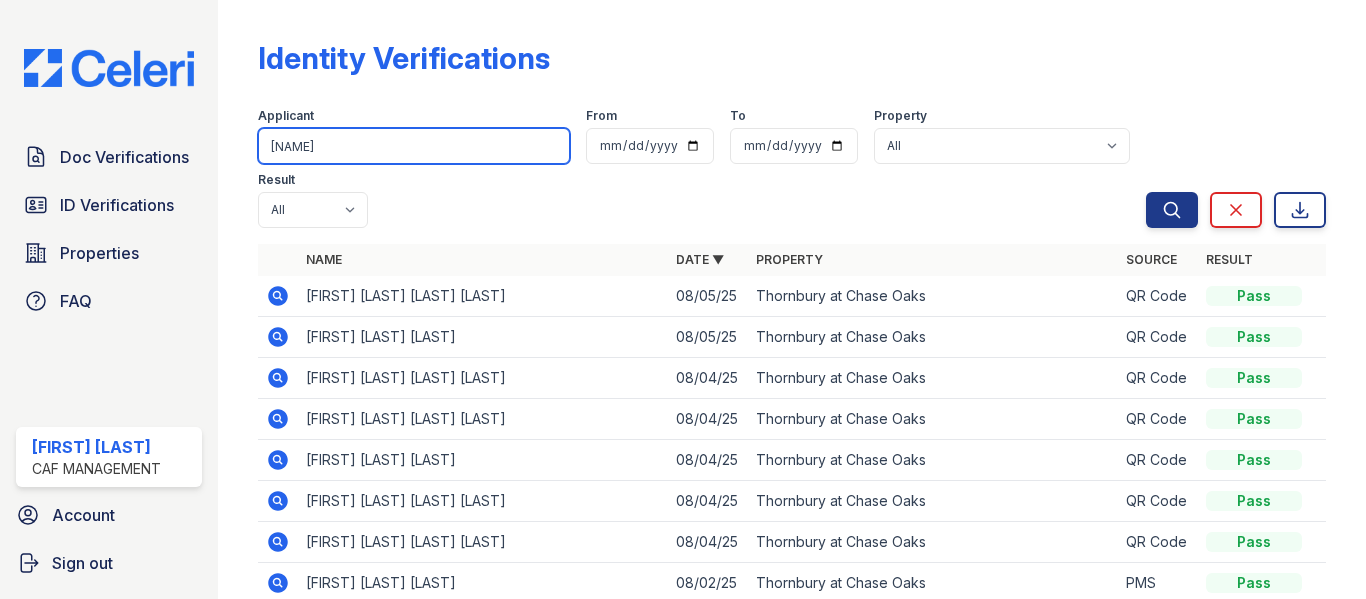 type on "luis" 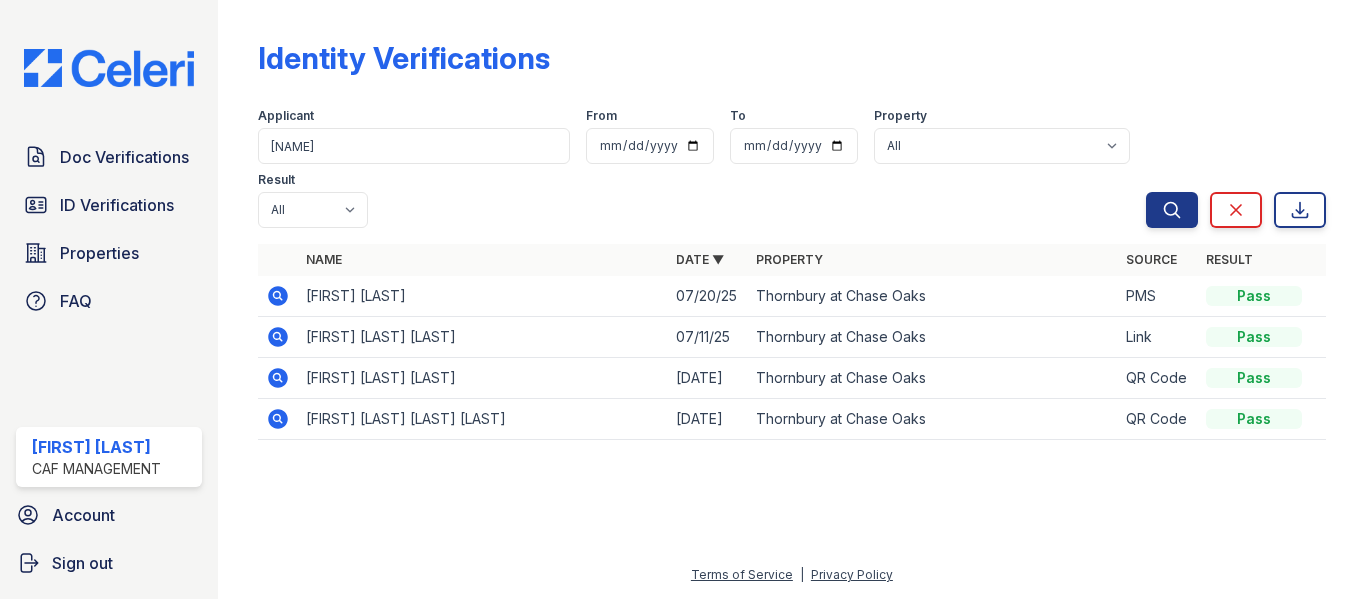 click 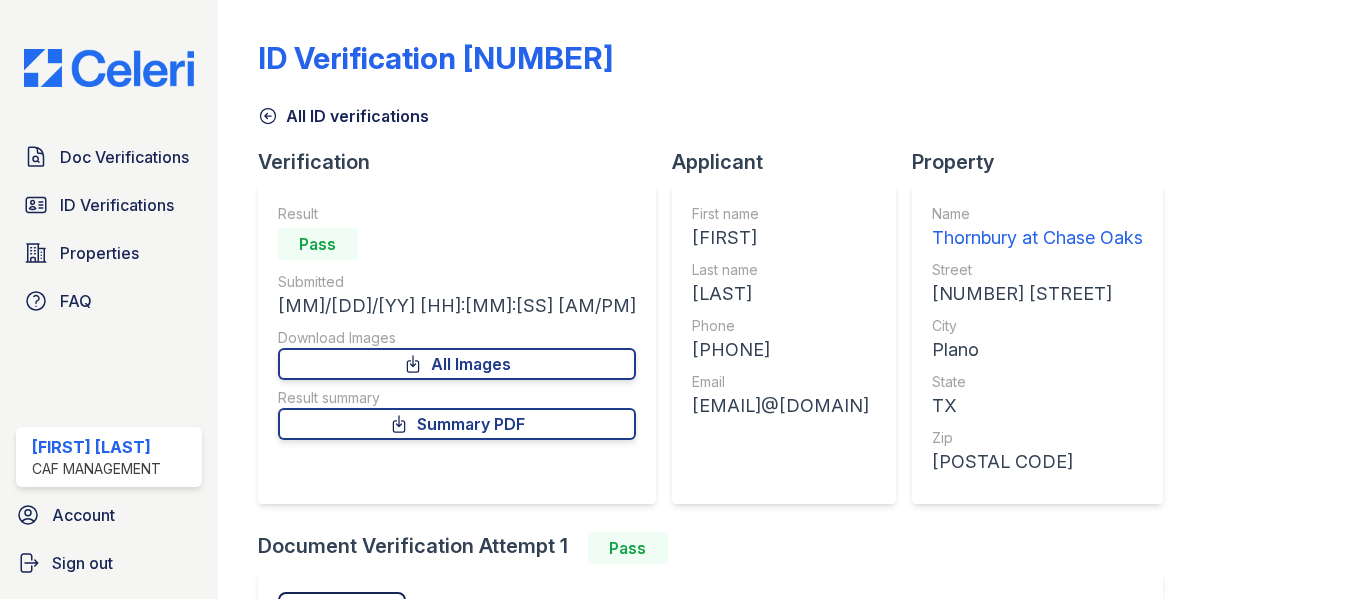 scroll, scrollTop: 0, scrollLeft: 0, axis: both 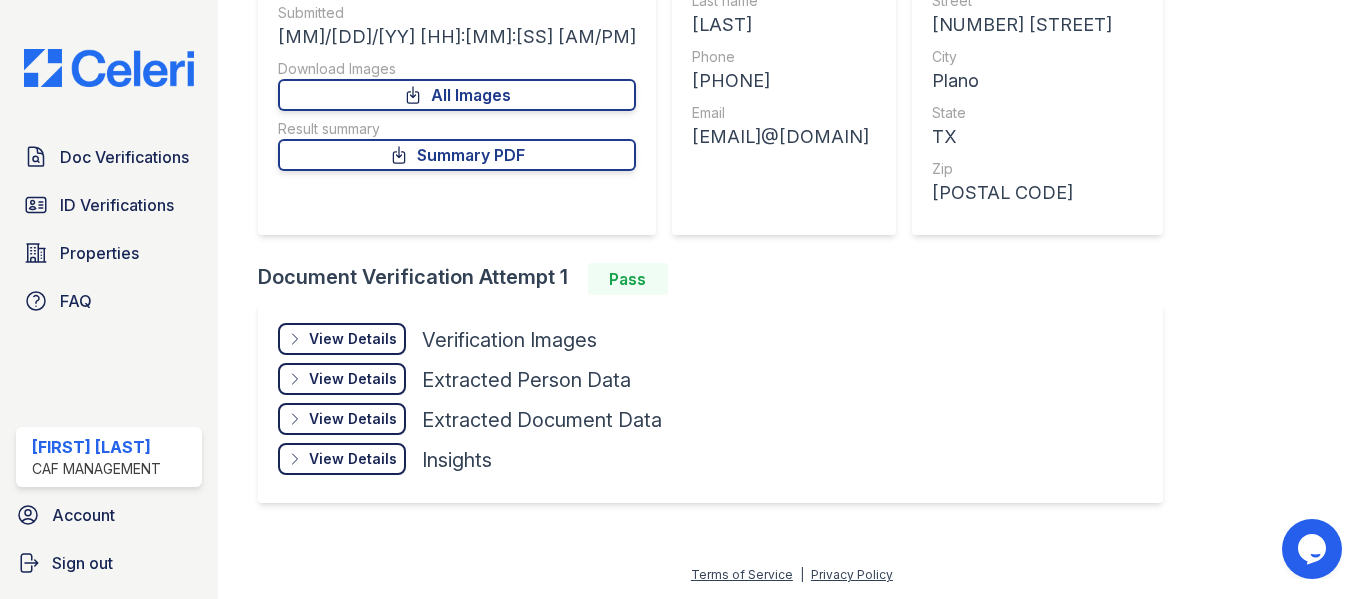 click on "View Details
Details
Hide Details
Details
Verification Images" at bounding box center (470, 343) 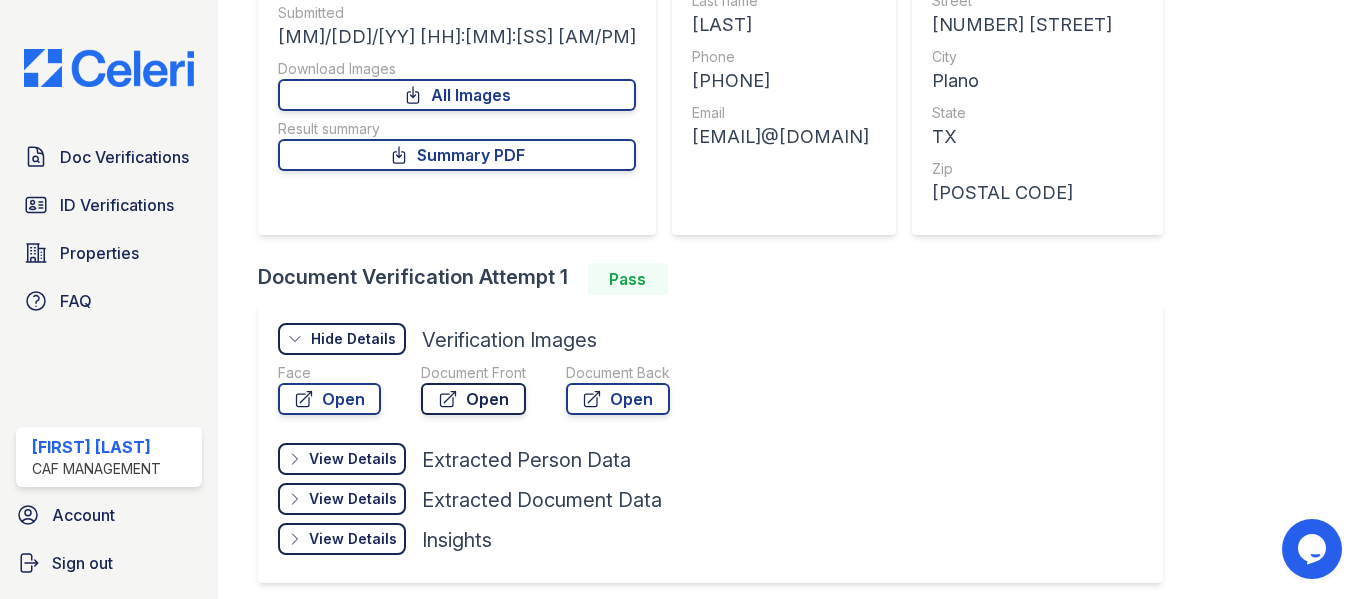 click on "Open" at bounding box center (473, 399) 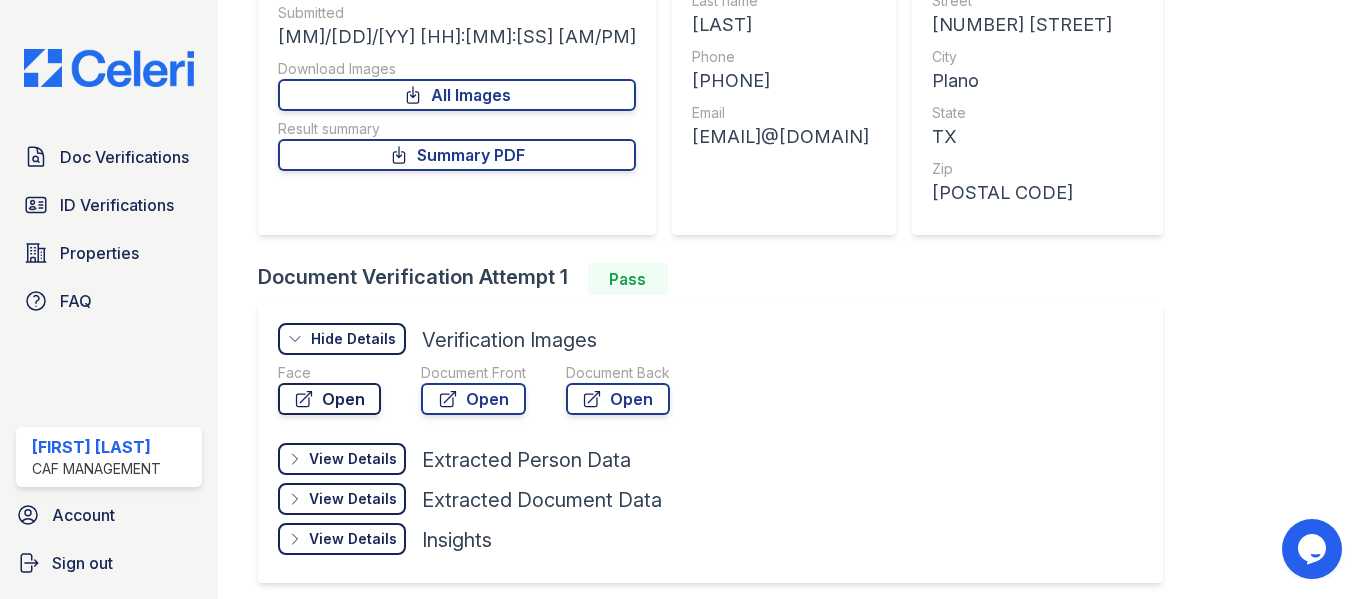 click on "Open" at bounding box center [329, 399] 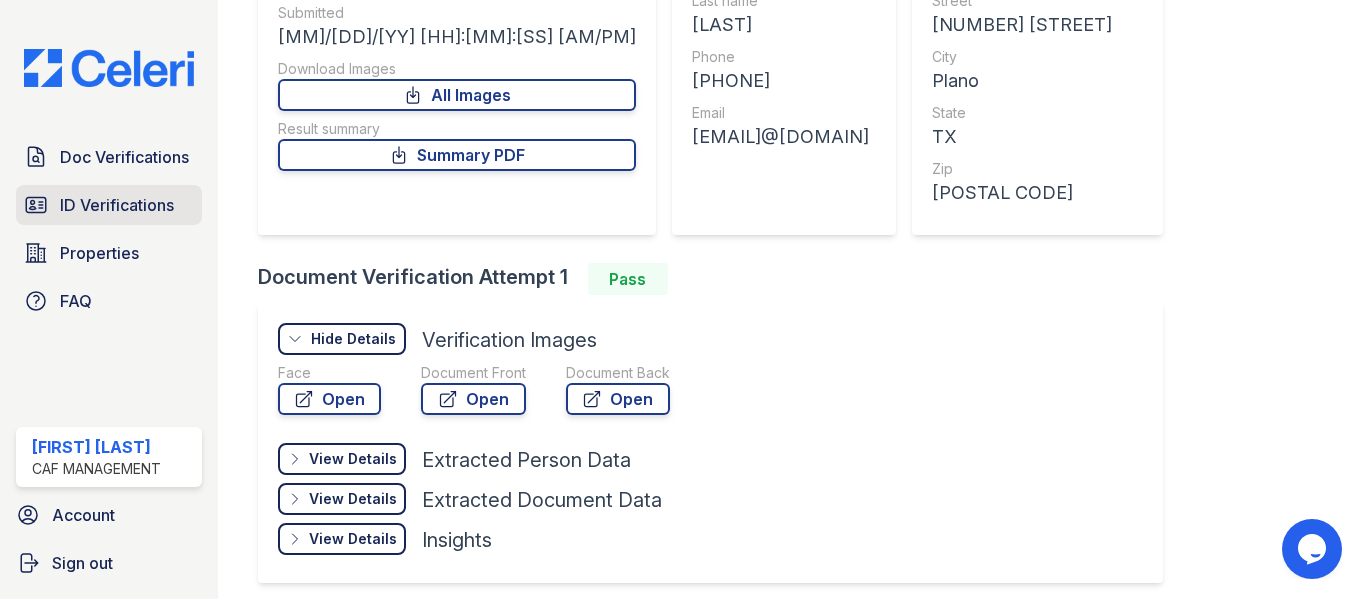 click on "ID Verifications" at bounding box center [117, 205] 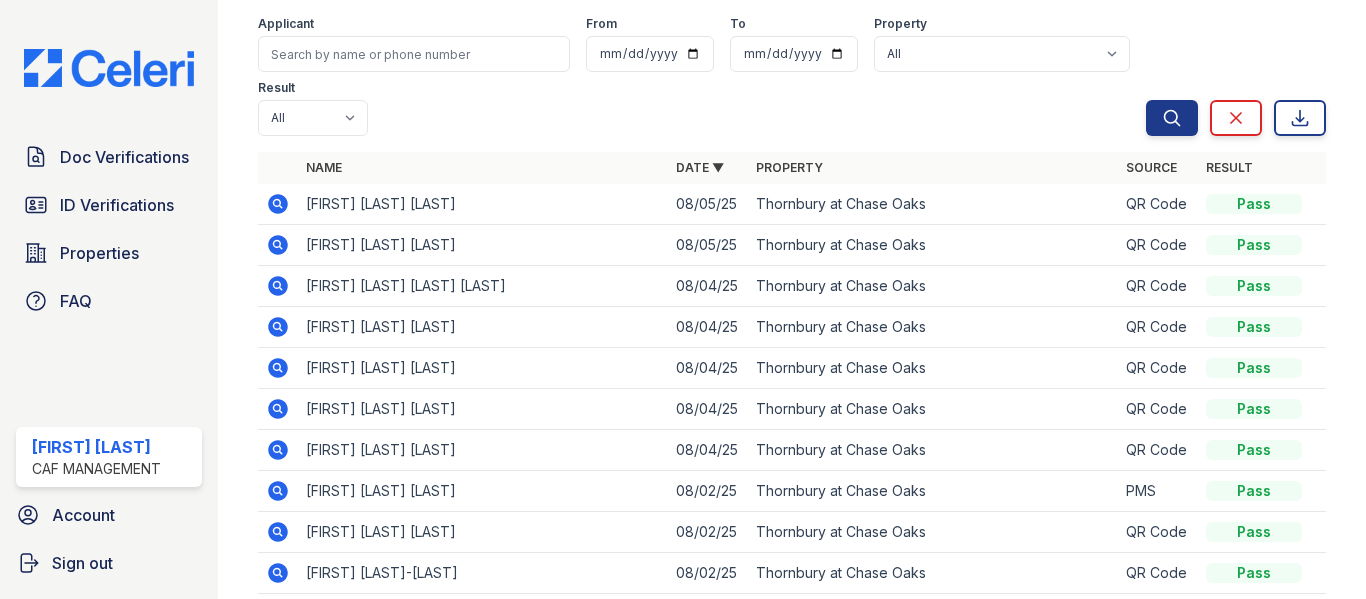 scroll, scrollTop: 281, scrollLeft: 0, axis: vertical 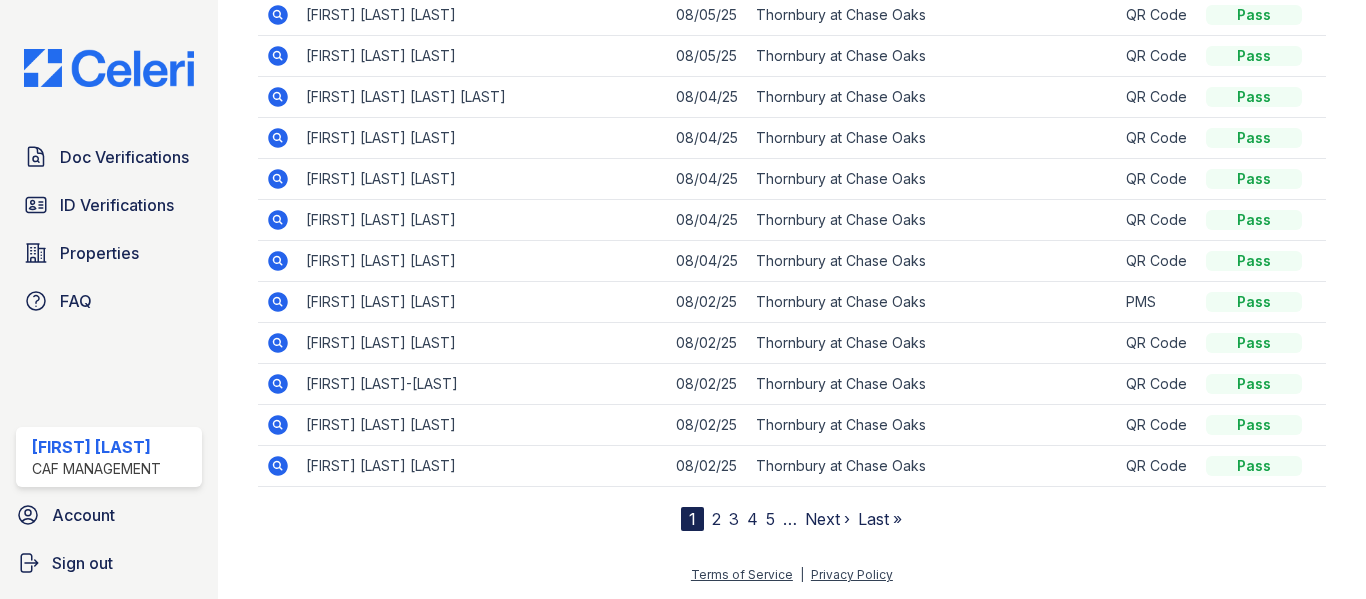 click on "2" at bounding box center (716, 519) 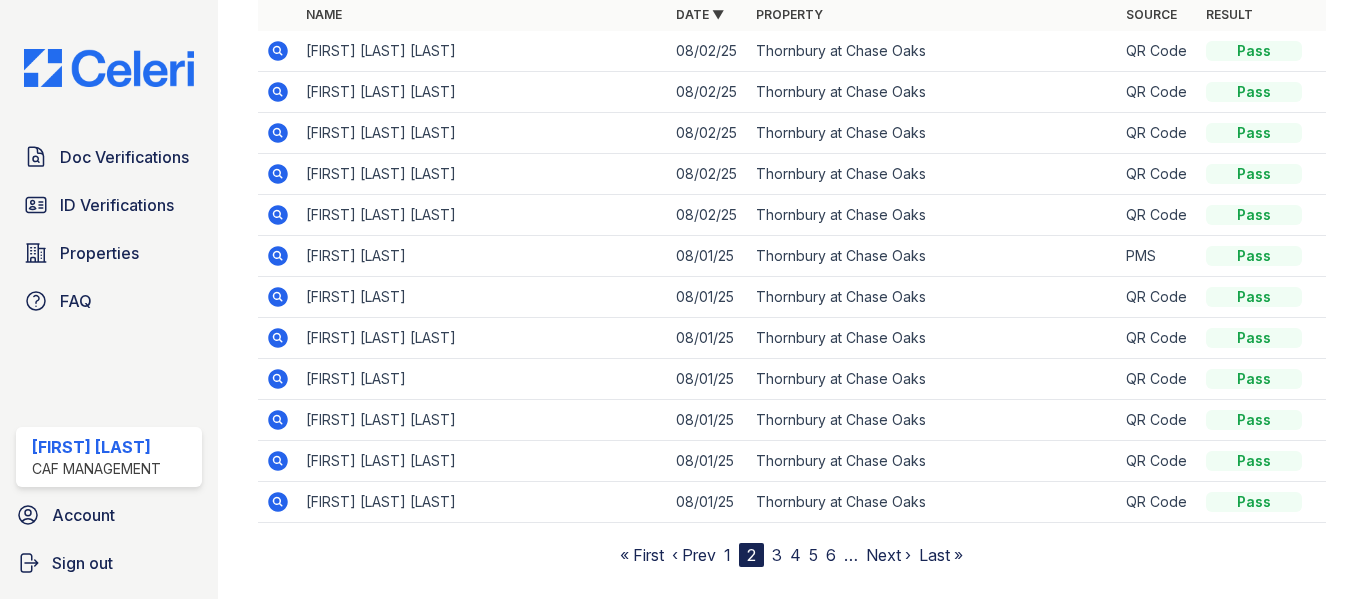 scroll, scrollTop: 281, scrollLeft: 0, axis: vertical 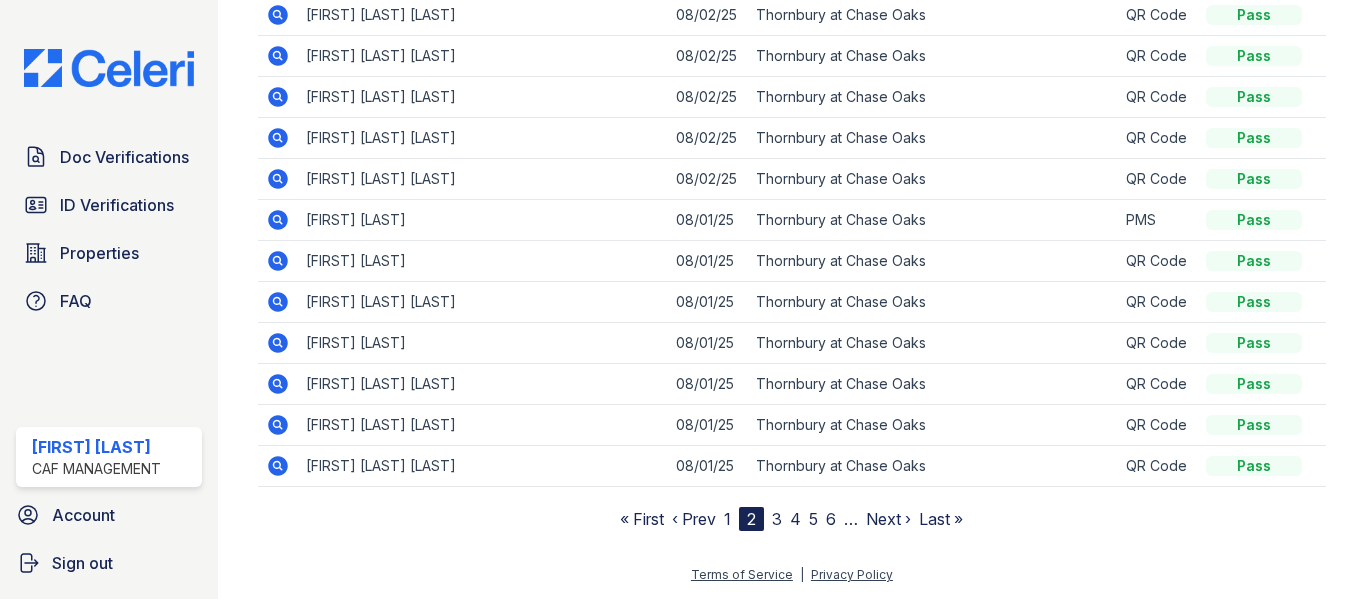 click on "3" at bounding box center (777, 519) 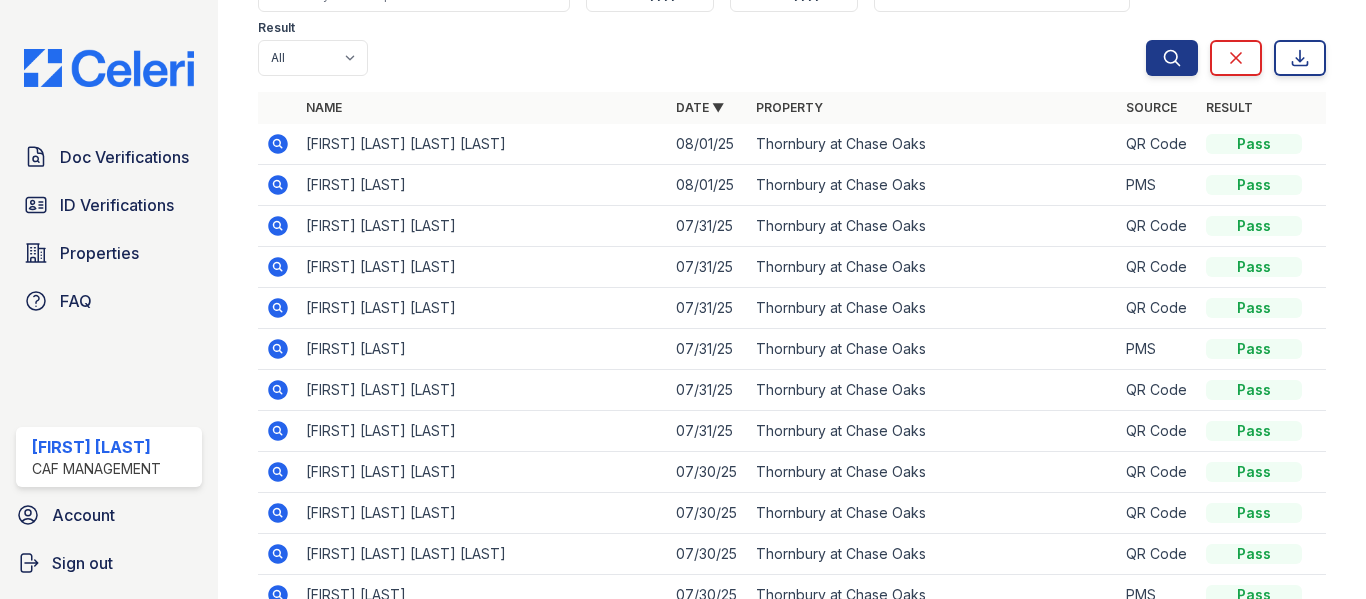 scroll, scrollTop: 281, scrollLeft: 0, axis: vertical 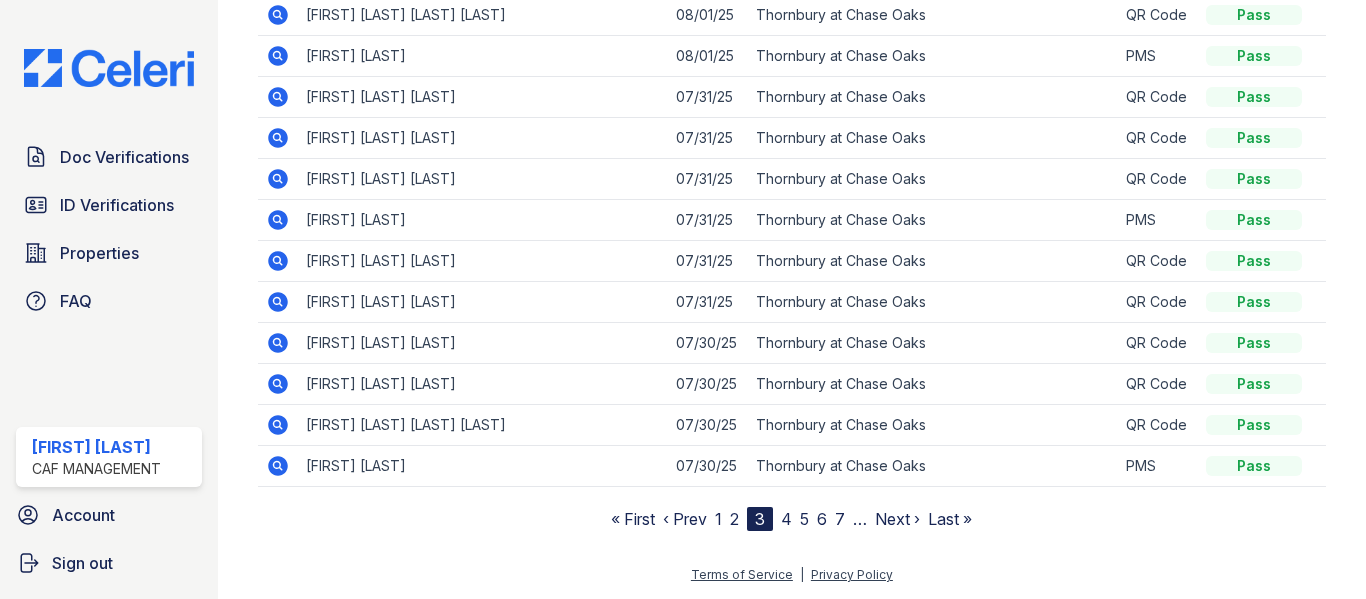 click on "4" at bounding box center (786, 519) 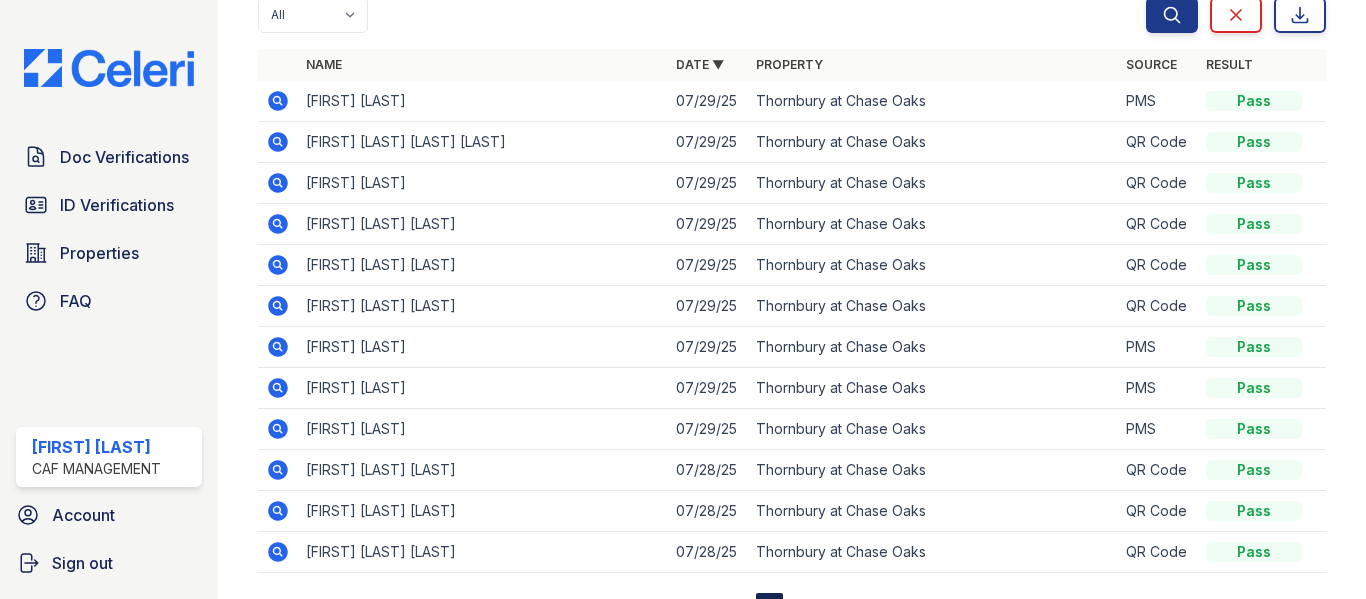 scroll, scrollTop: 281, scrollLeft: 0, axis: vertical 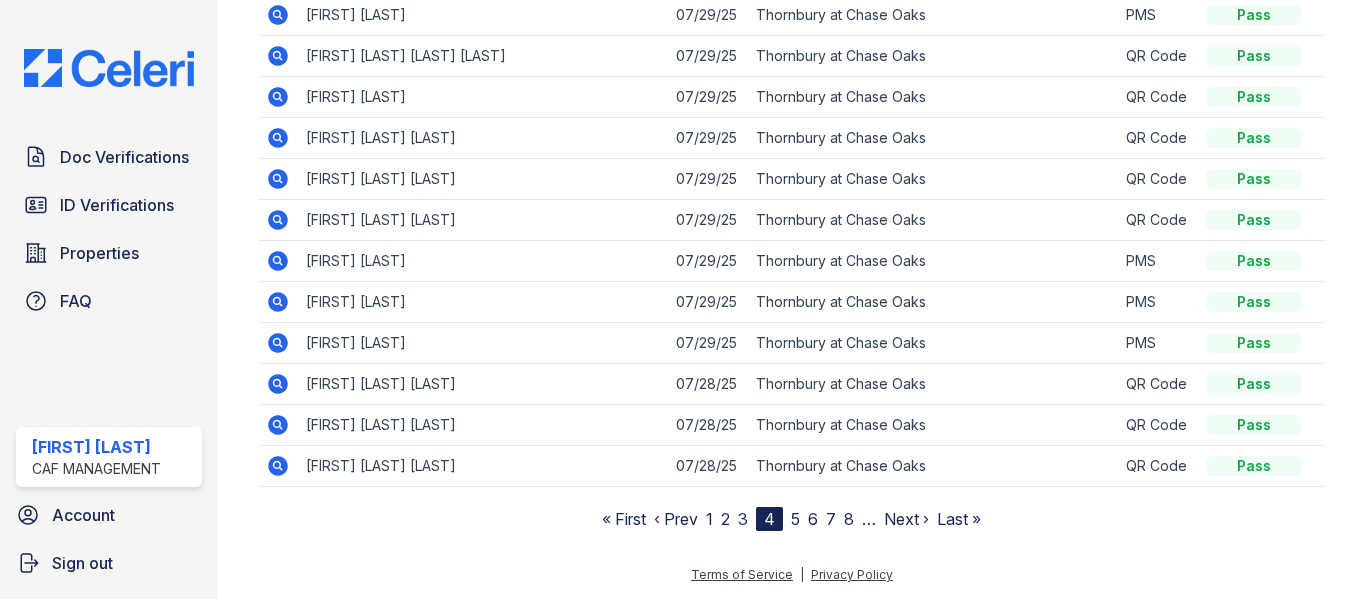 click 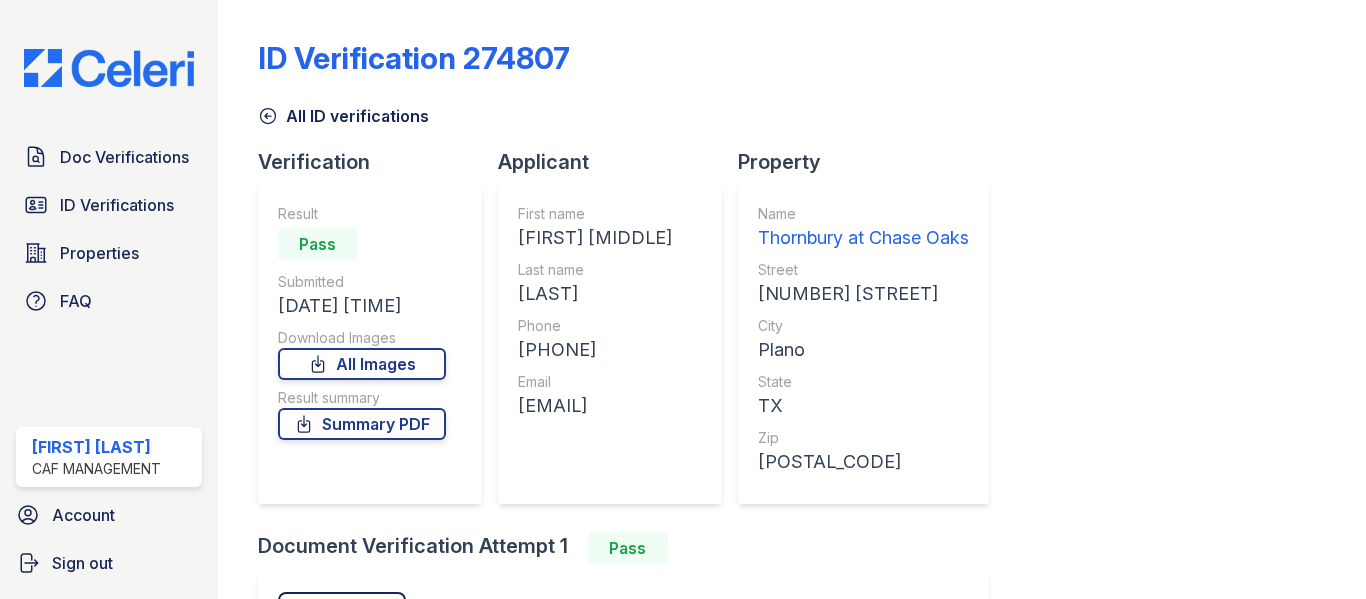 scroll, scrollTop: 0, scrollLeft: 0, axis: both 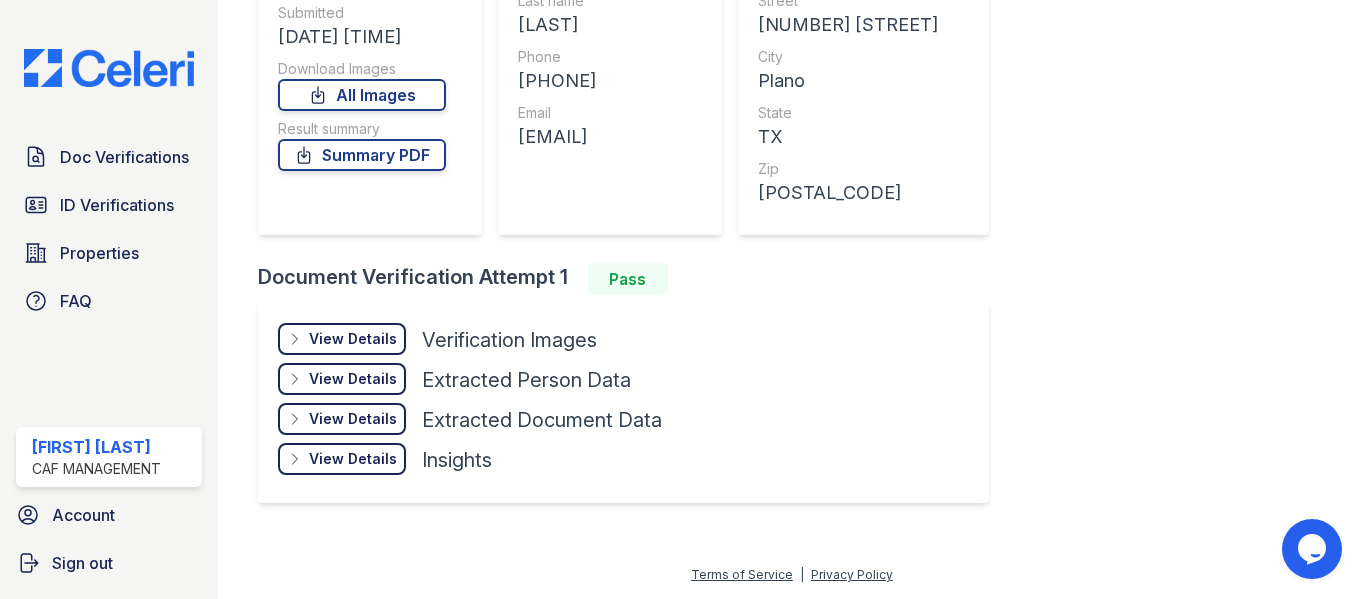click on "View Details
Details
Hide Details
Details
Verification Images" at bounding box center (470, 343) 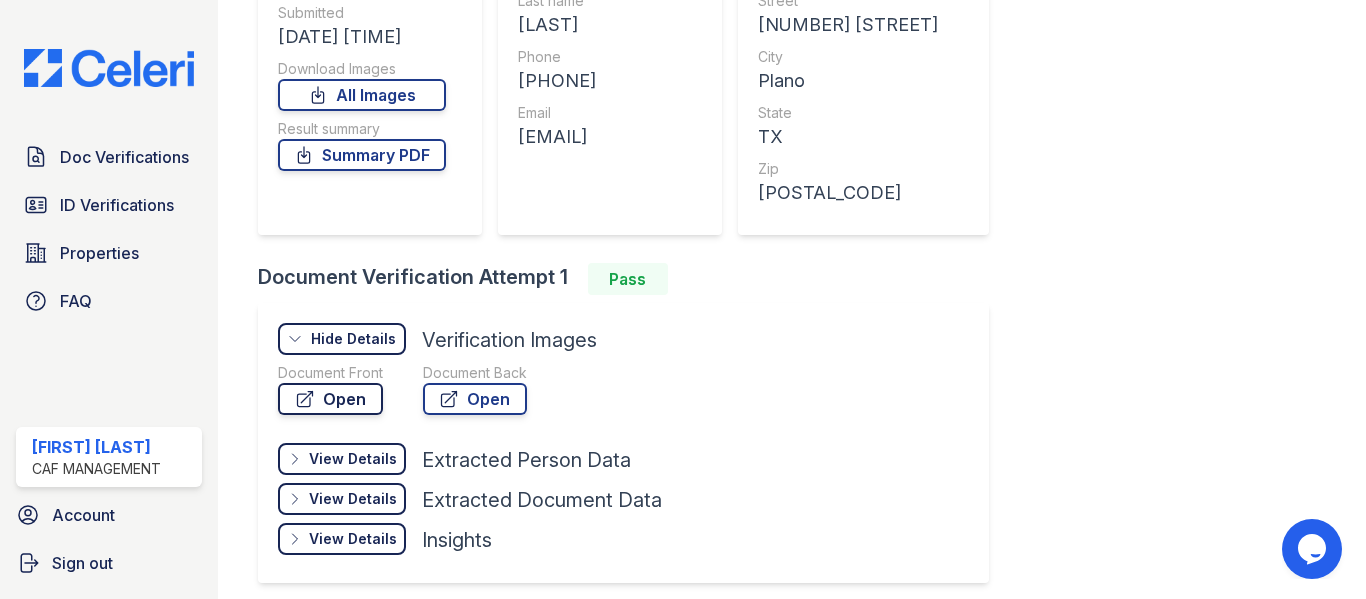 click 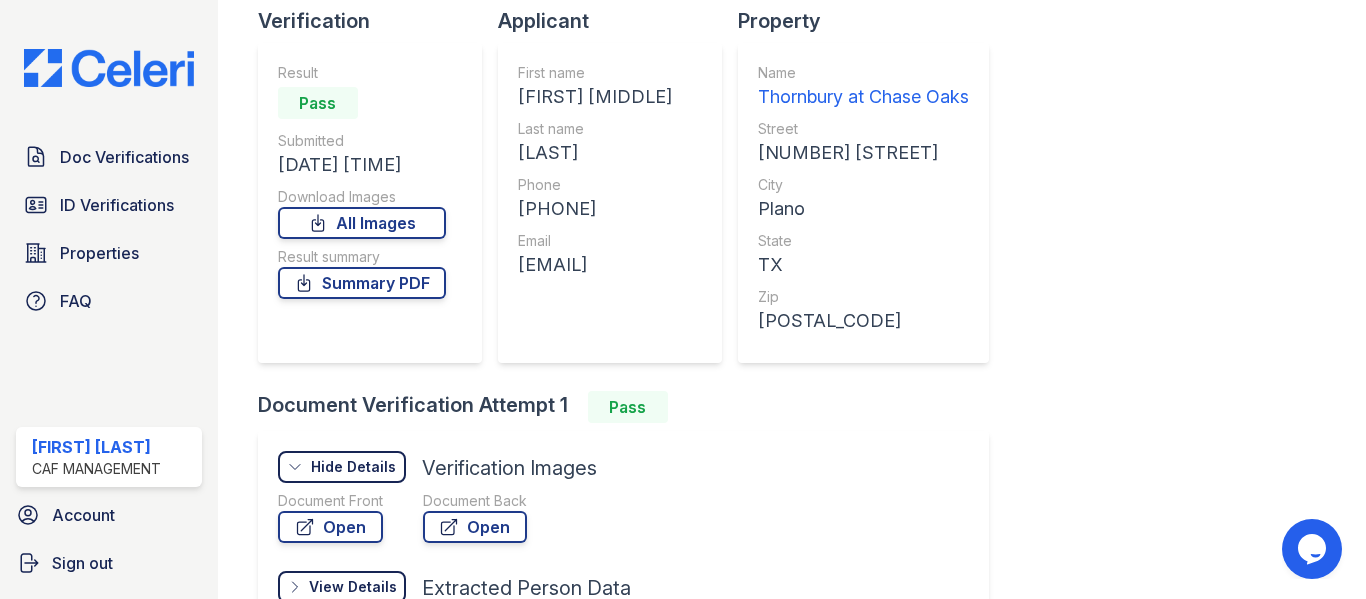 scroll, scrollTop: 0, scrollLeft: 0, axis: both 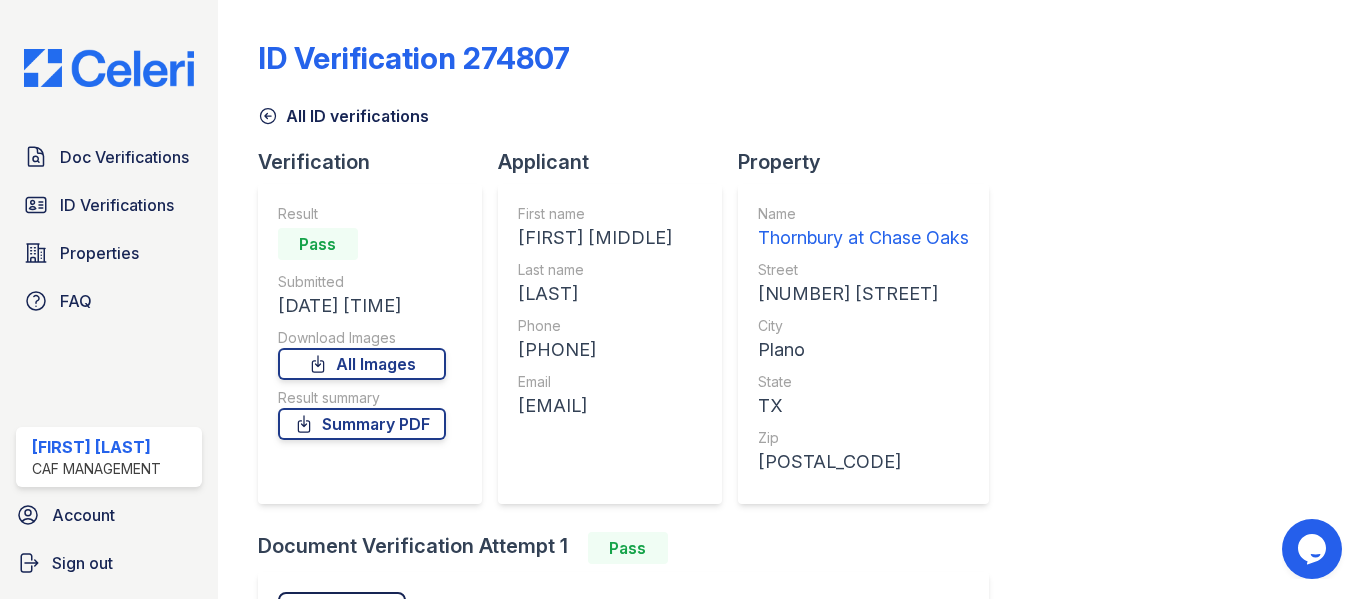click on "All ID verifications" at bounding box center (343, 116) 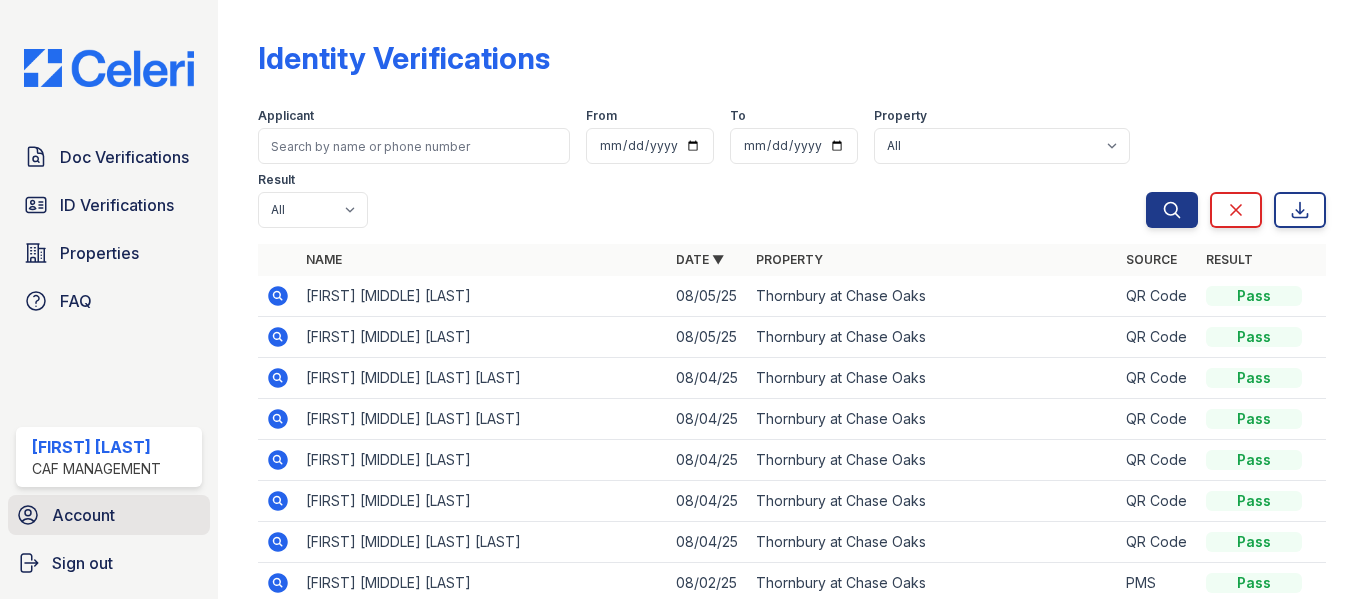 click on "Account" at bounding box center [83, 515] 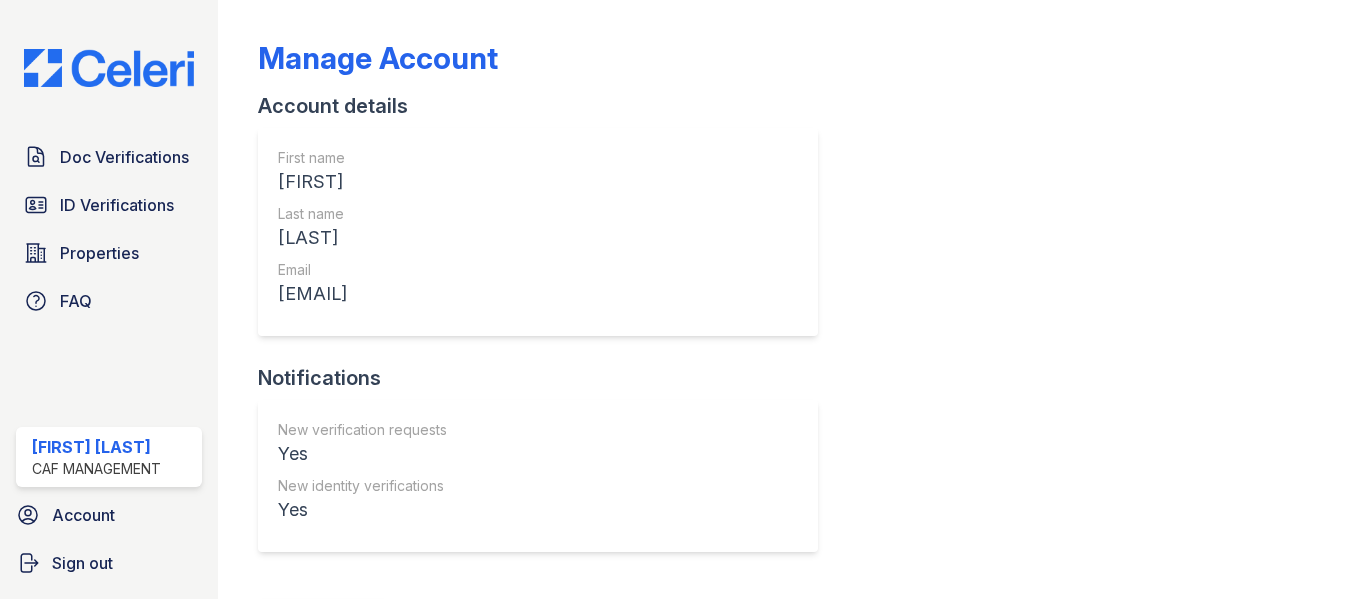 click on "Sign out" at bounding box center (82, 563) 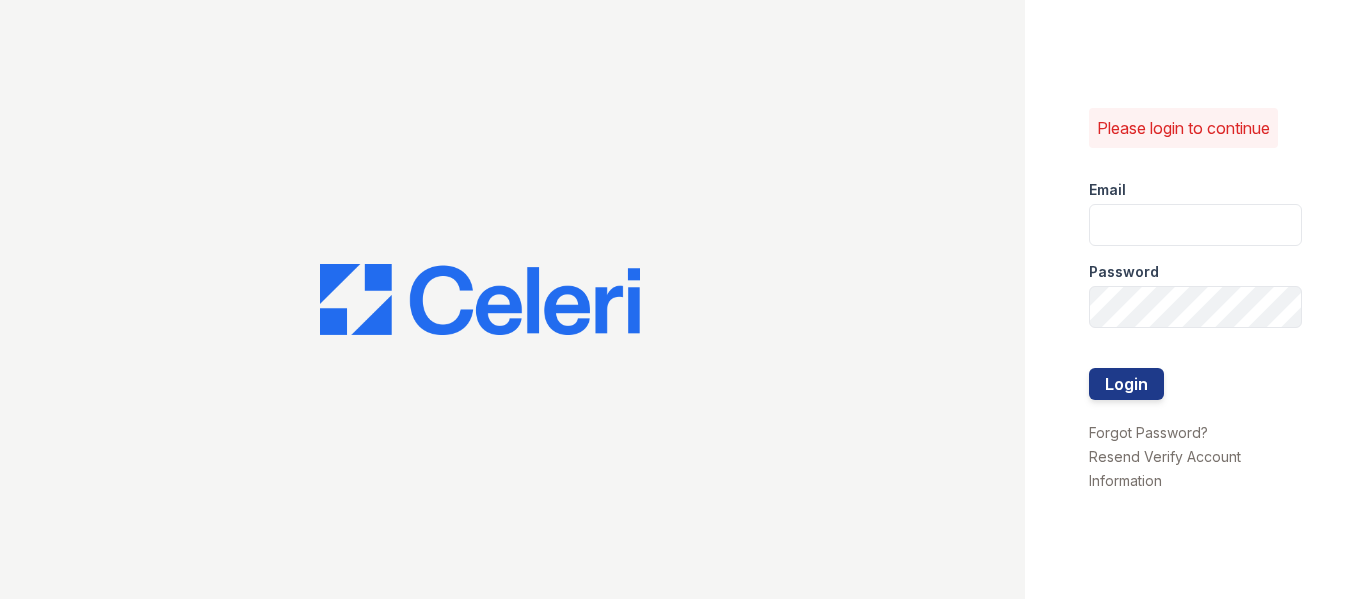 scroll, scrollTop: 0, scrollLeft: 0, axis: both 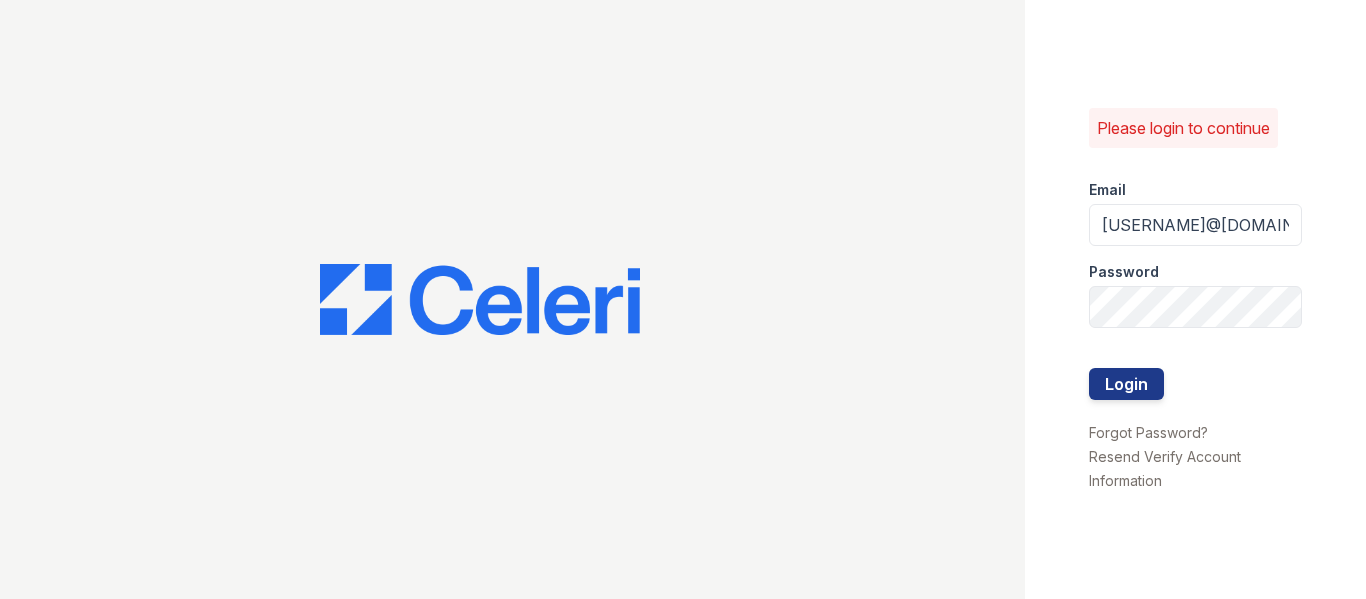 click on "Password" at bounding box center (1196, 266) 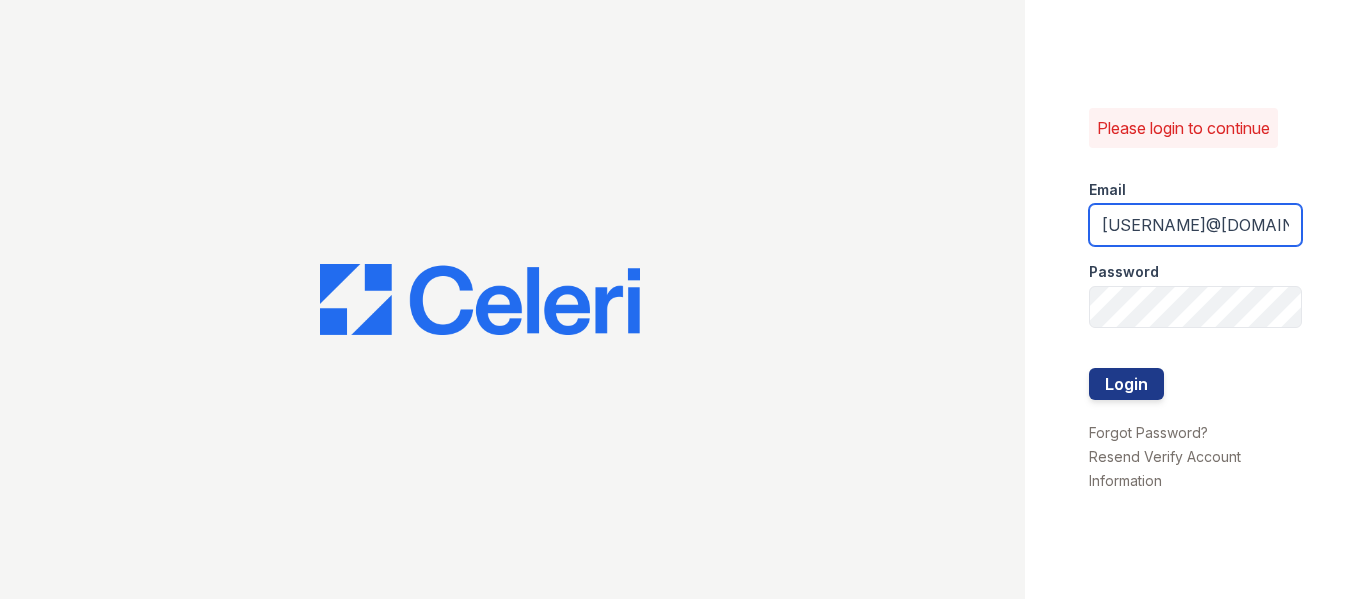 click on "thornbury.am@cafmanagement.com" at bounding box center [1196, 225] 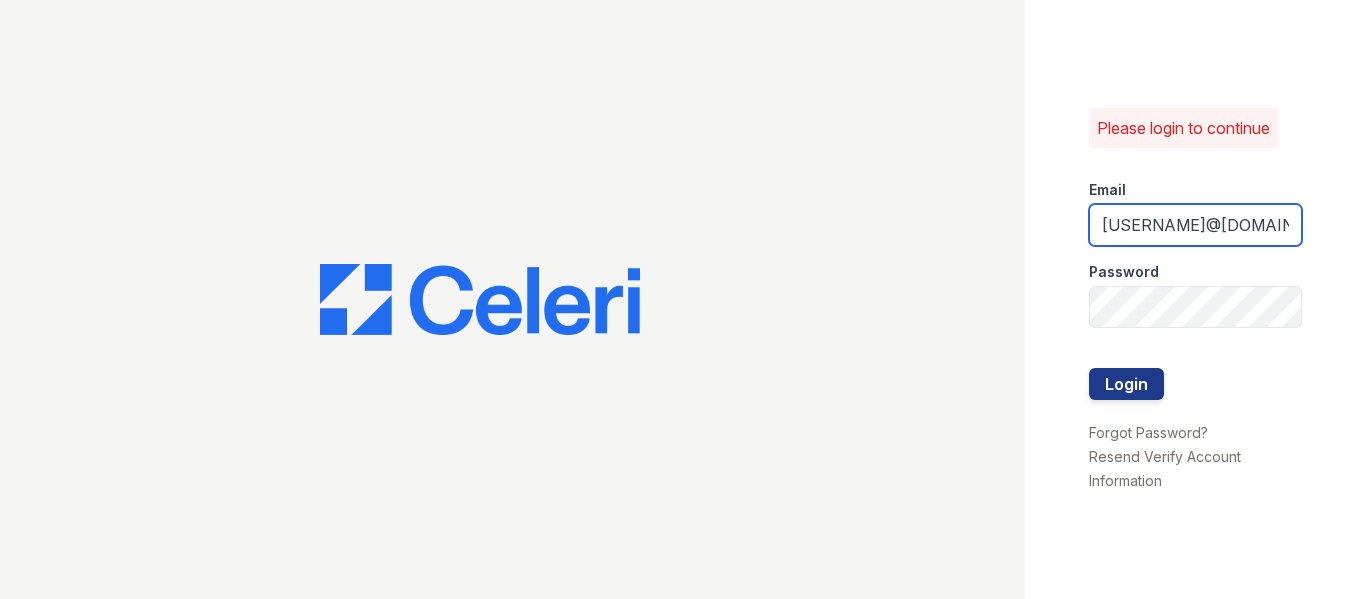 type on "avalon.pm@cafmanagement.com" 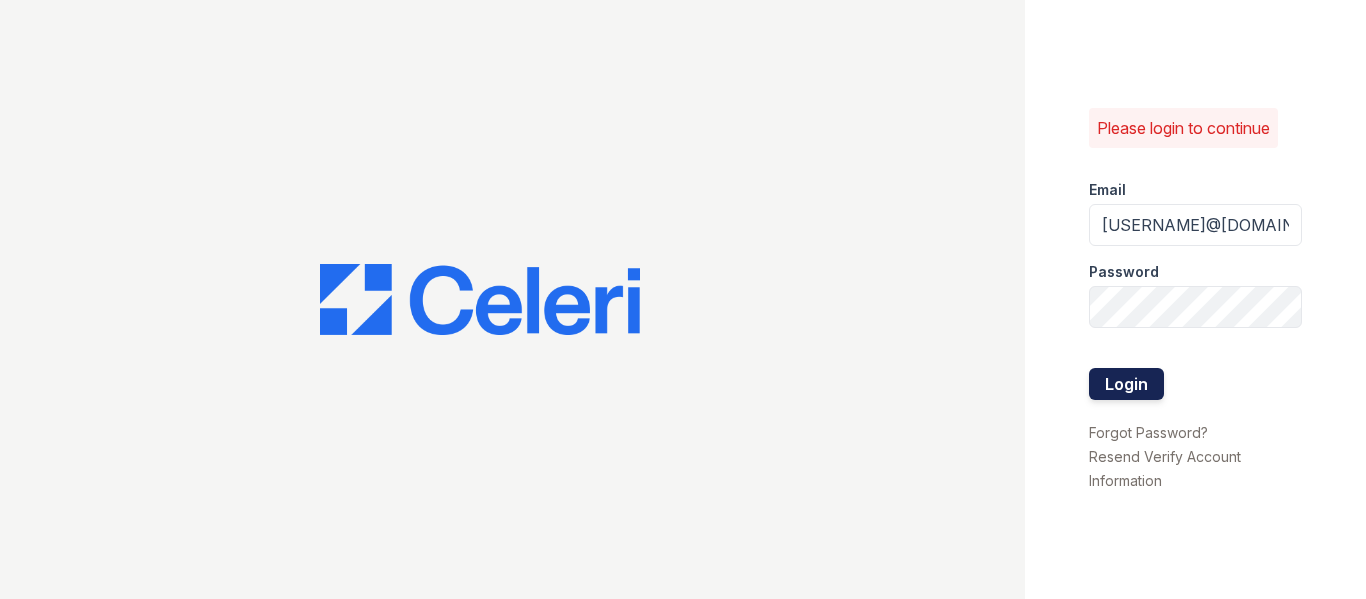 click on "Login" at bounding box center (1126, 384) 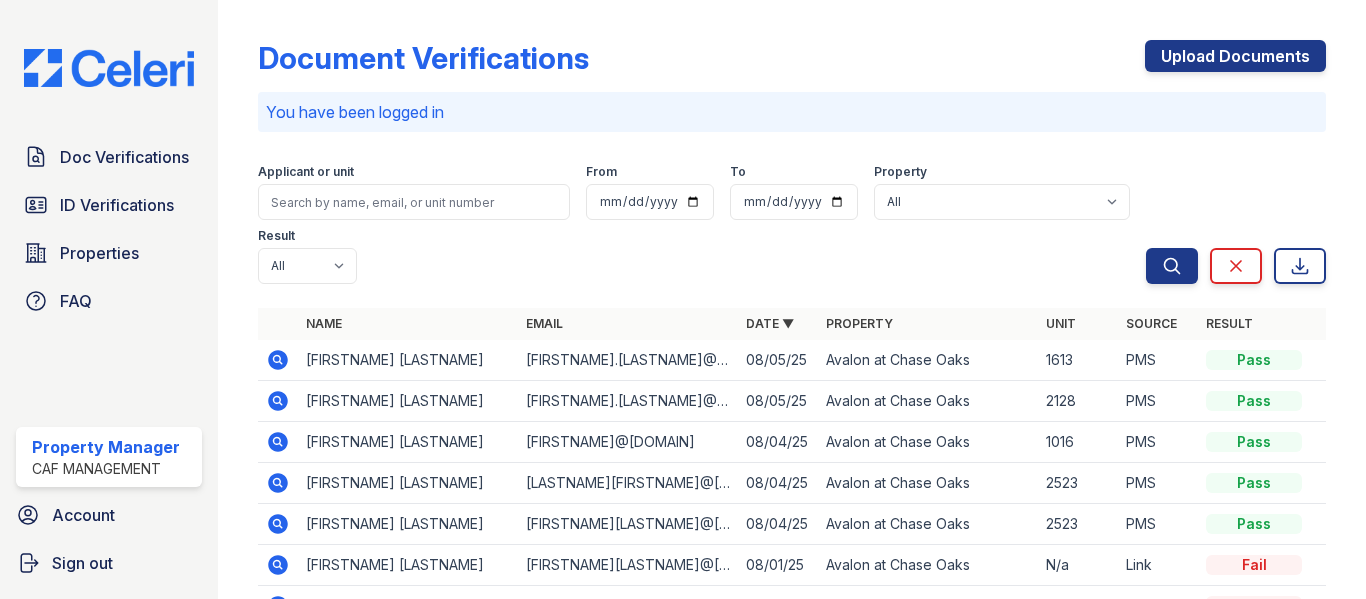scroll, scrollTop: 0, scrollLeft: 0, axis: both 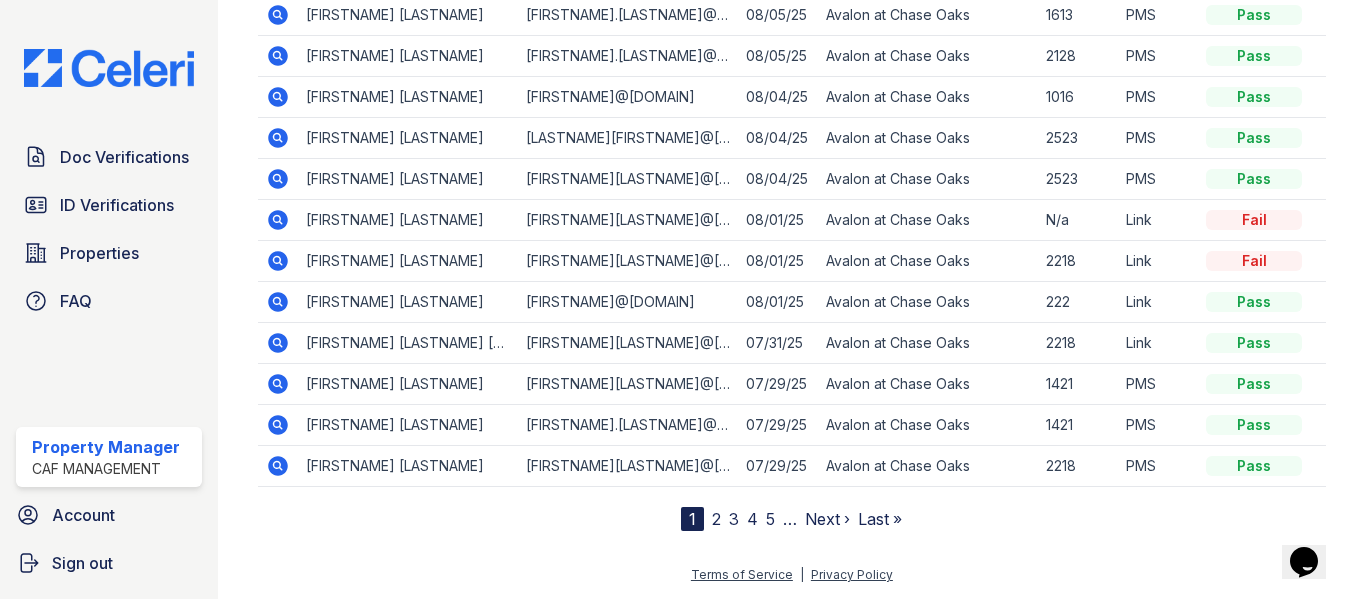 click on "2" at bounding box center [716, 519] 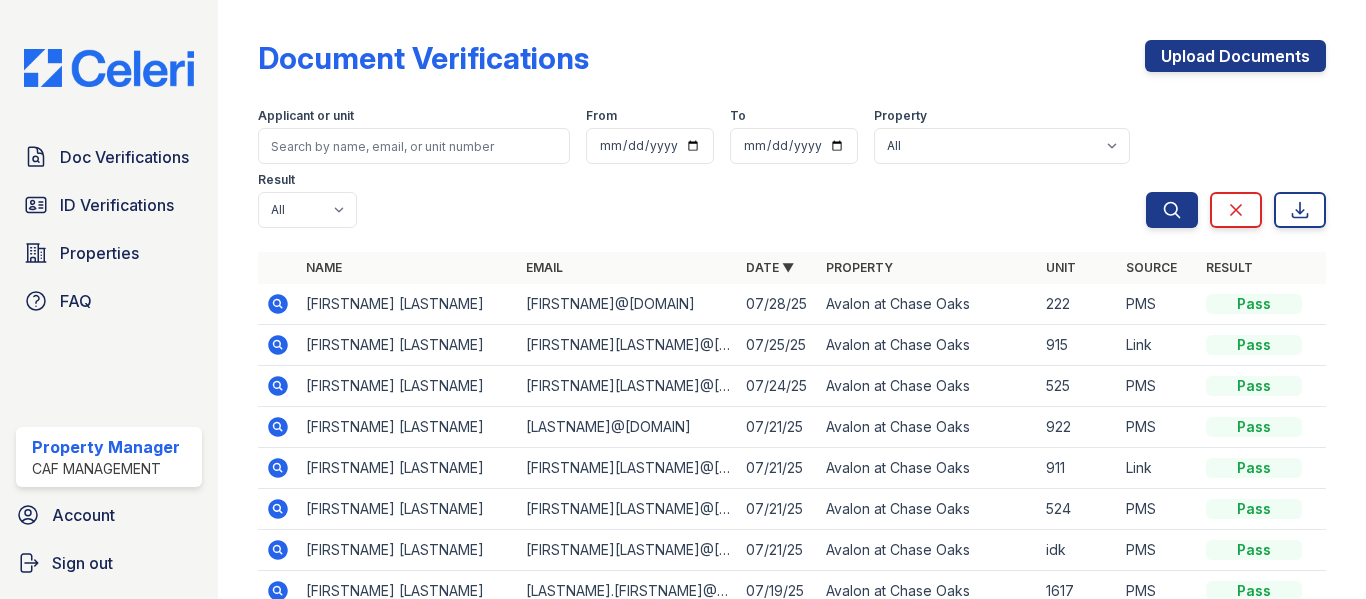 click on "carmenzeller2@gmail.com" at bounding box center [628, 509] 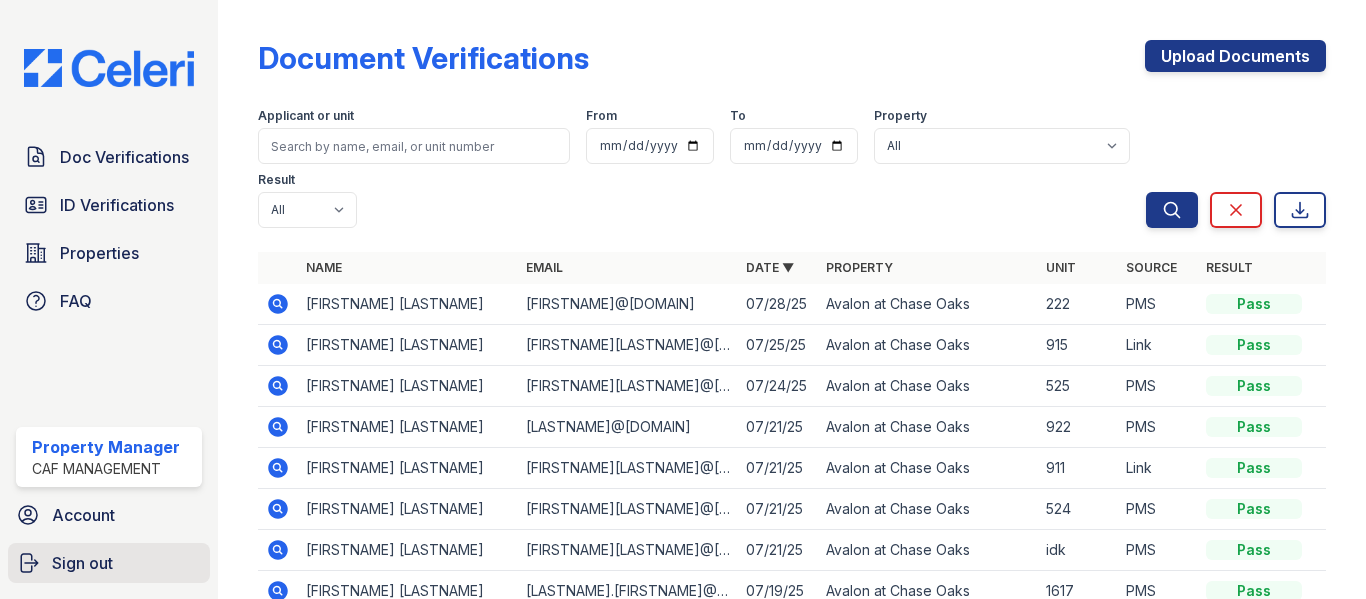 click on "Sign out" at bounding box center [82, 563] 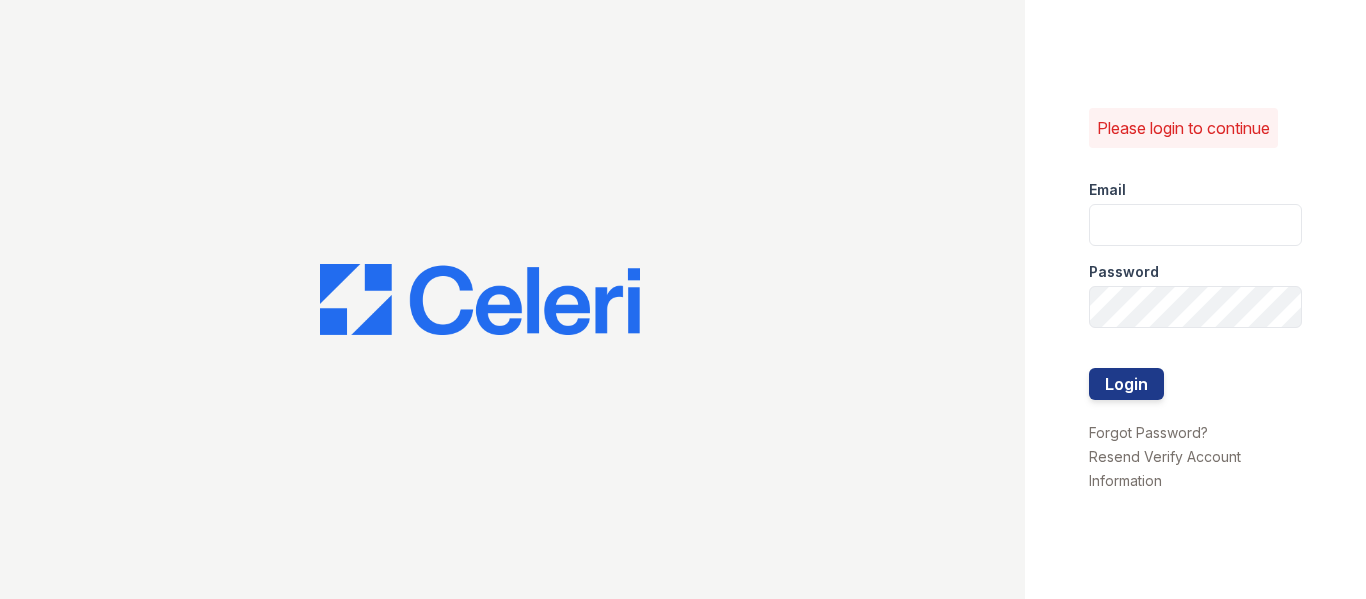 scroll, scrollTop: 0, scrollLeft: 0, axis: both 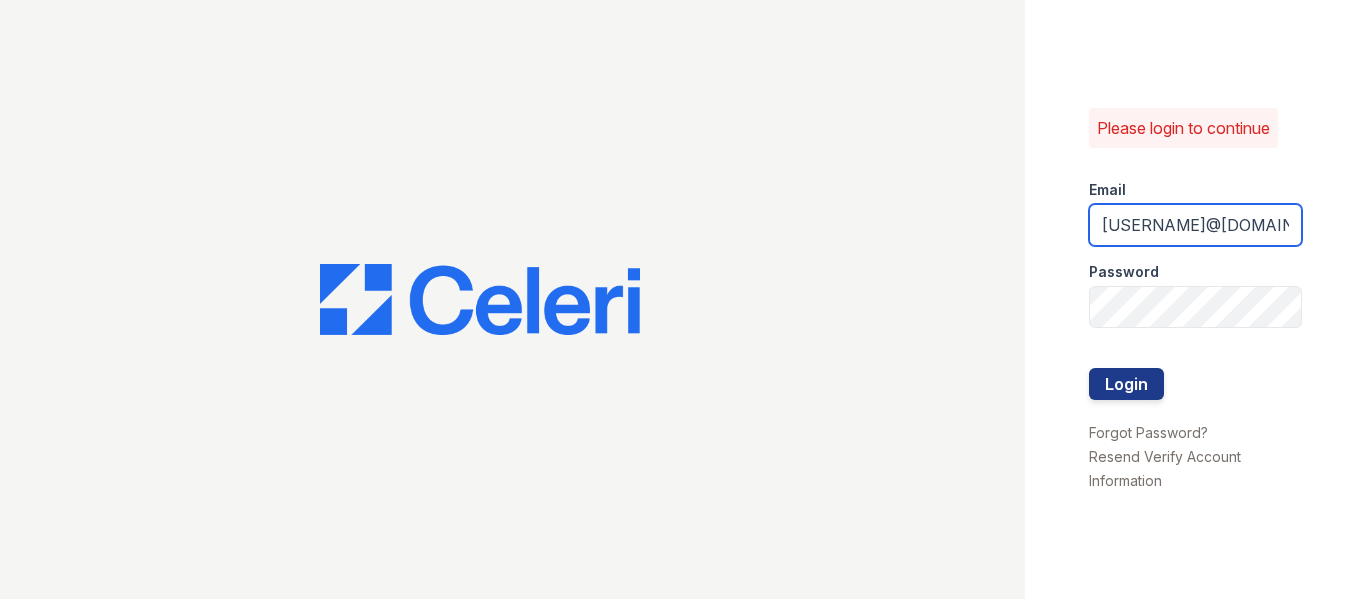 click on "[USERNAME]@[DOMAIN]" at bounding box center (1196, 225) 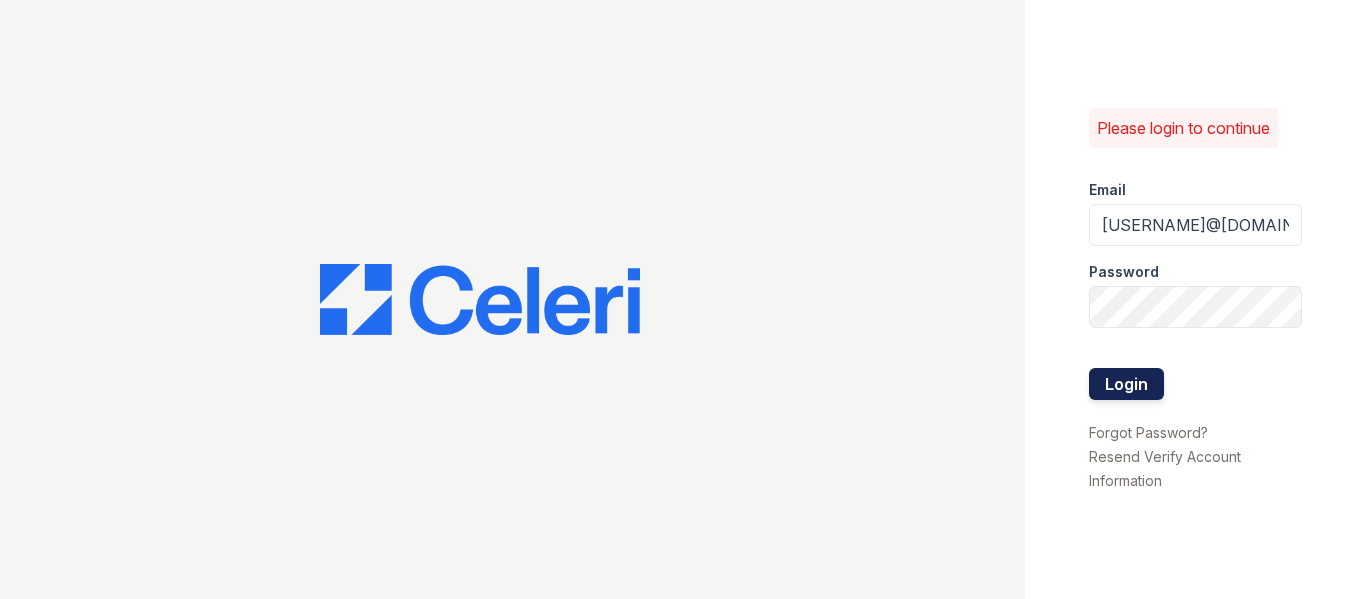 click on "Login" at bounding box center [1126, 384] 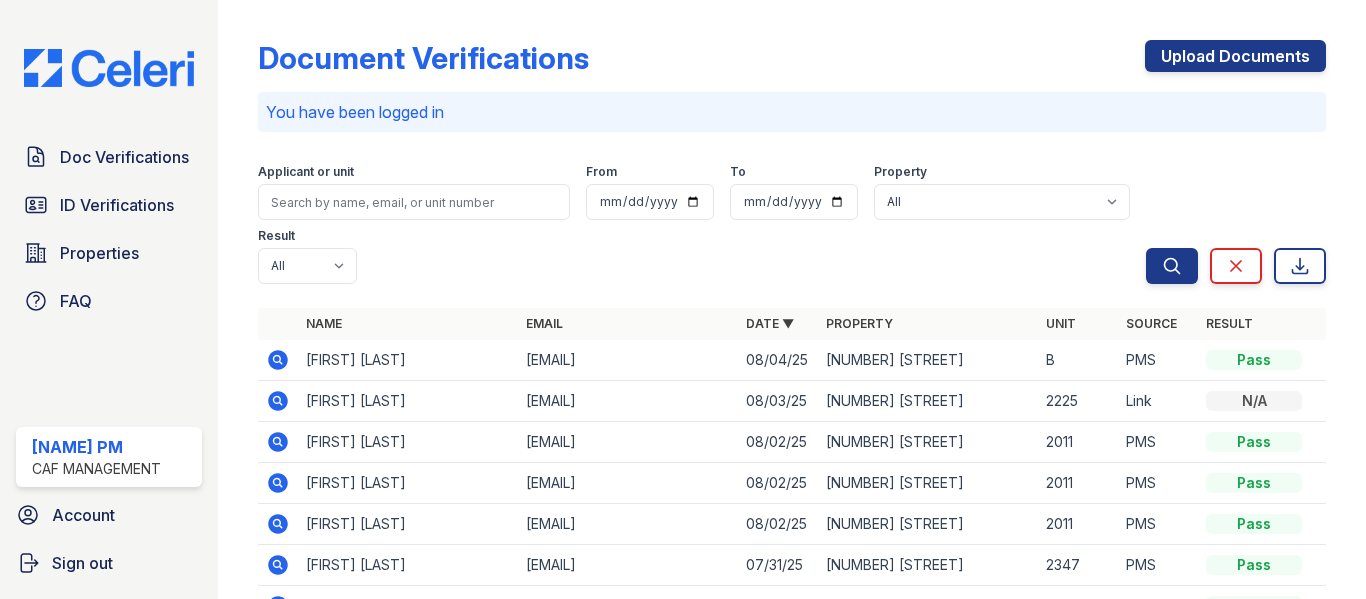 scroll, scrollTop: 0, scrollLeft: 0, axis: both 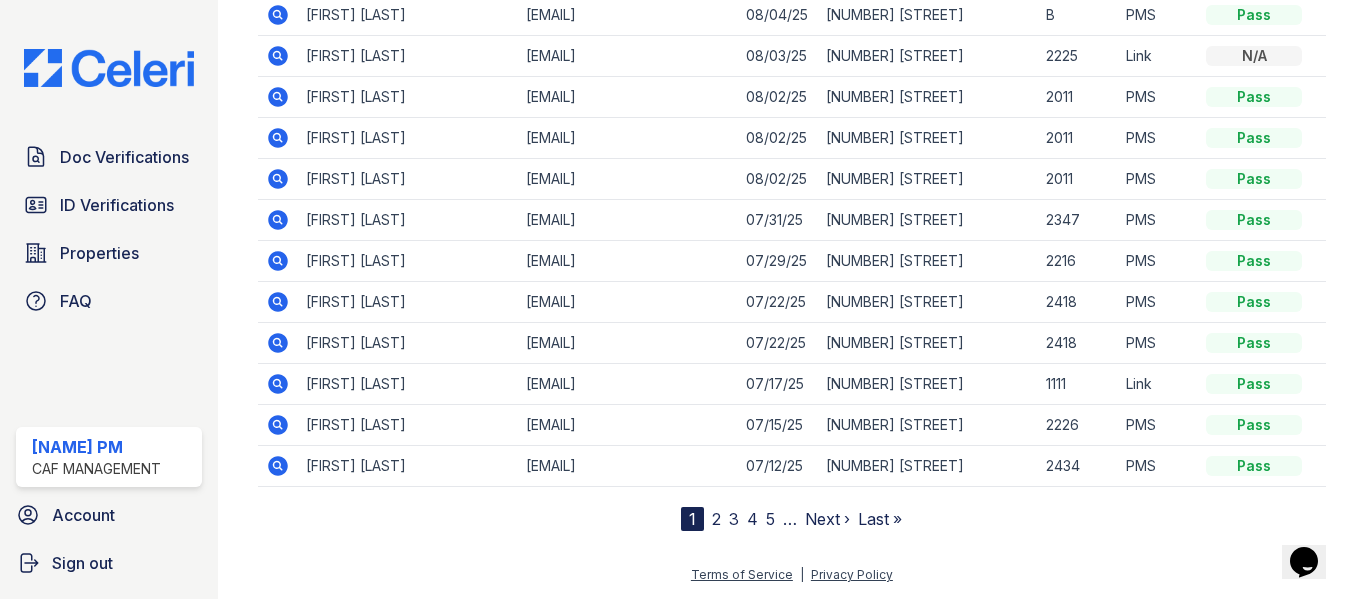 click on "2" at bounding box center [716, 519] 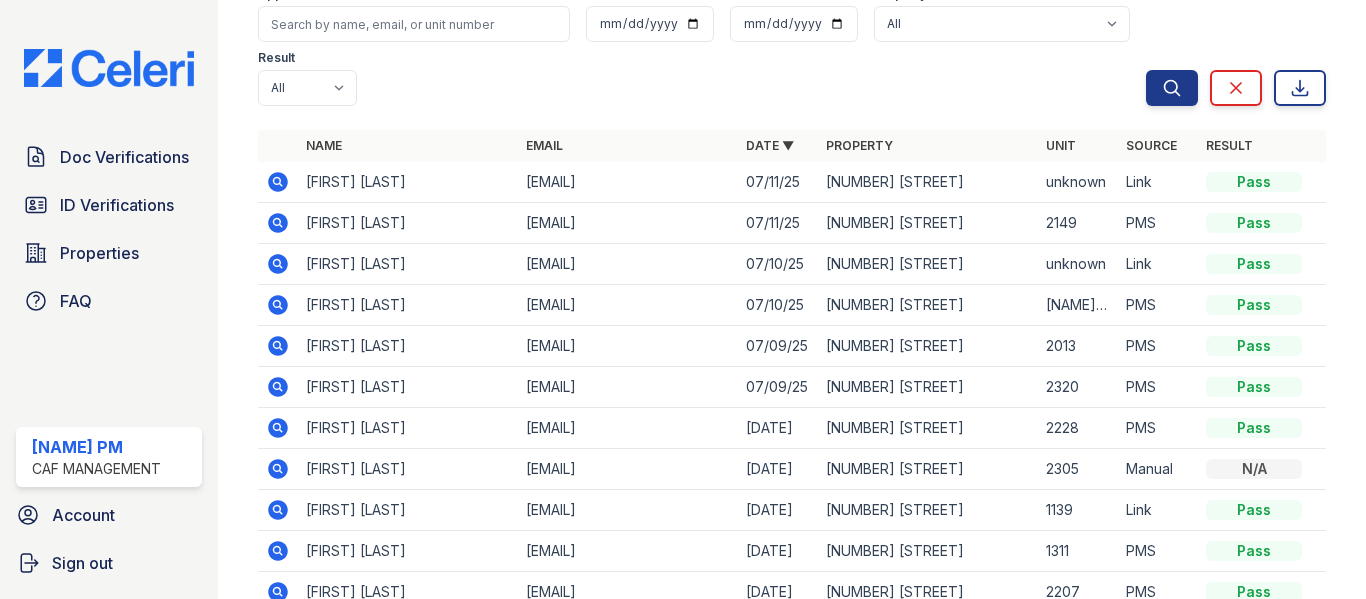 scroll, scrollTop: 0, scrollLeft: 0, axis: both 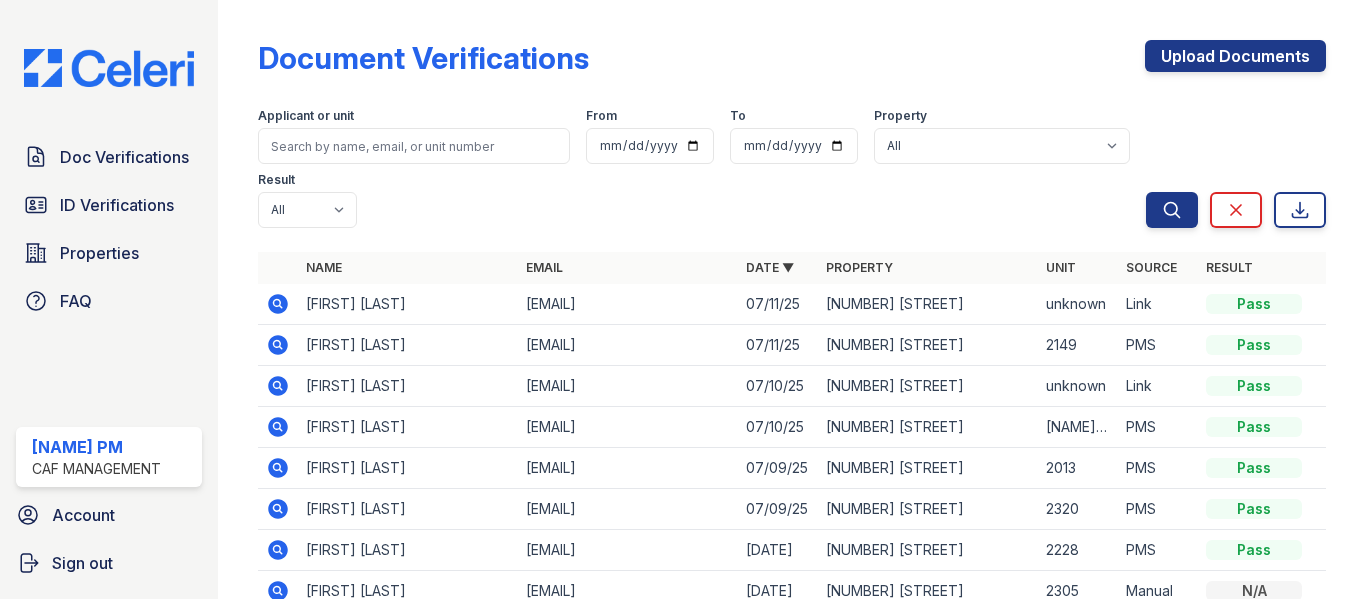 click on "Result" at bounding box center (1229, 267) 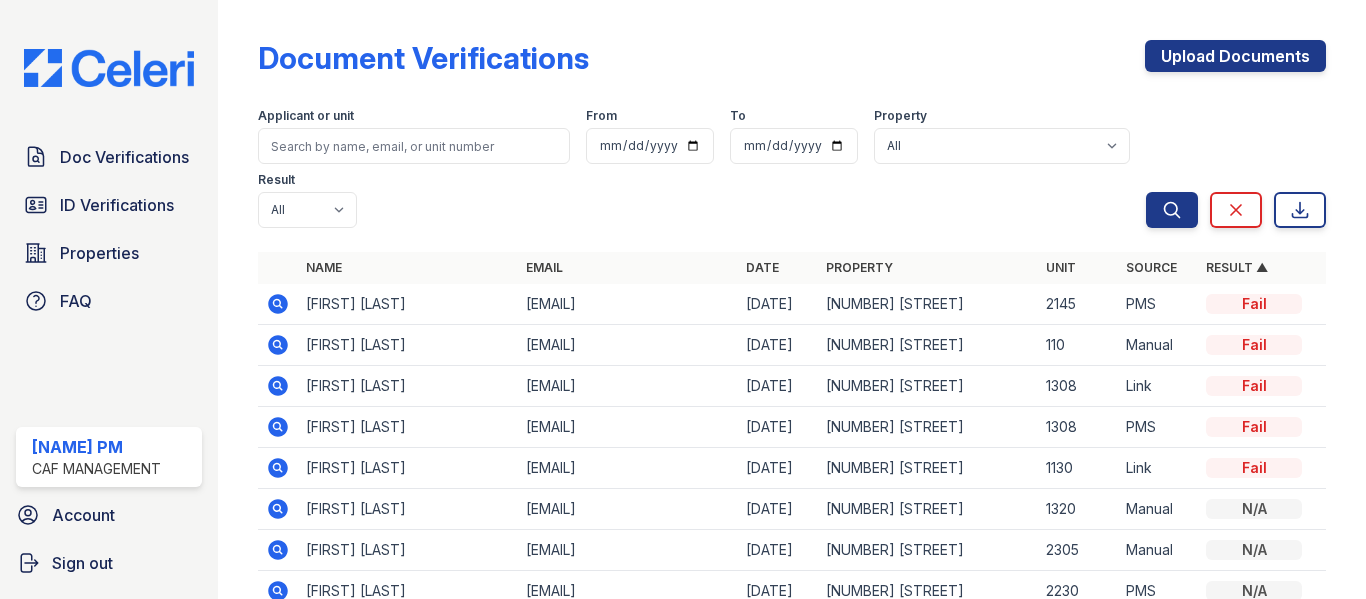 click 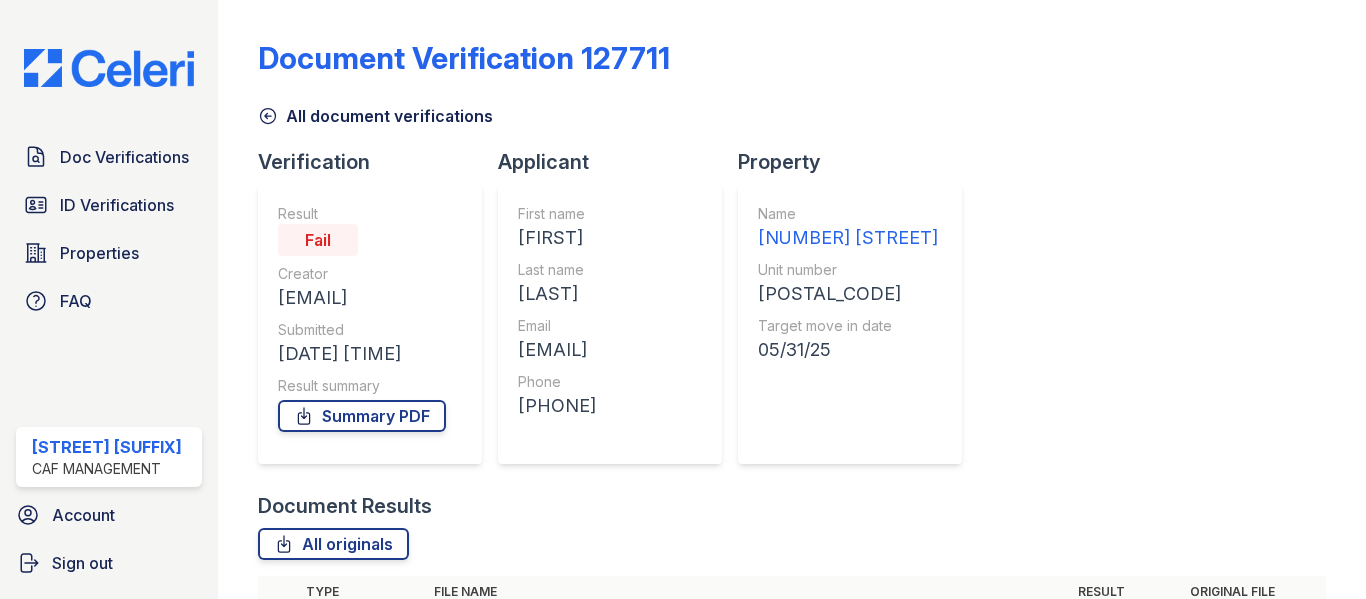 scroll, scrollTop: 0, scrollLeft: 0, axis: both 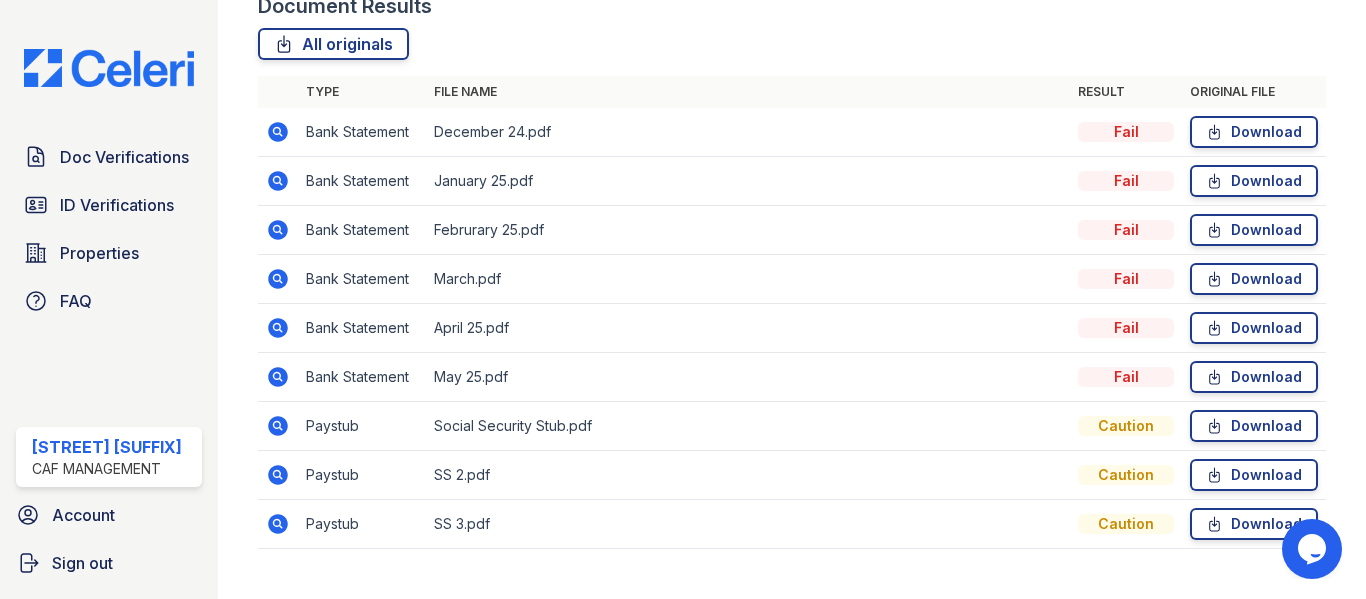 click 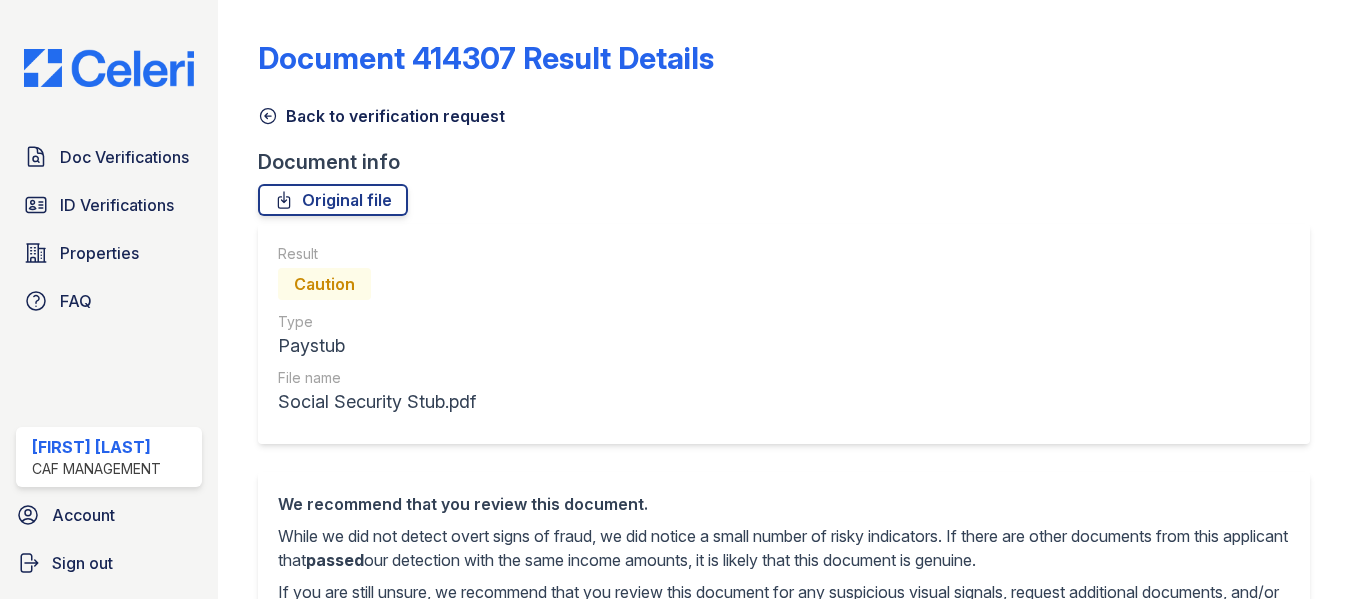 scroll, scrollTop: 0, scrollLeft: 0, axis: both 